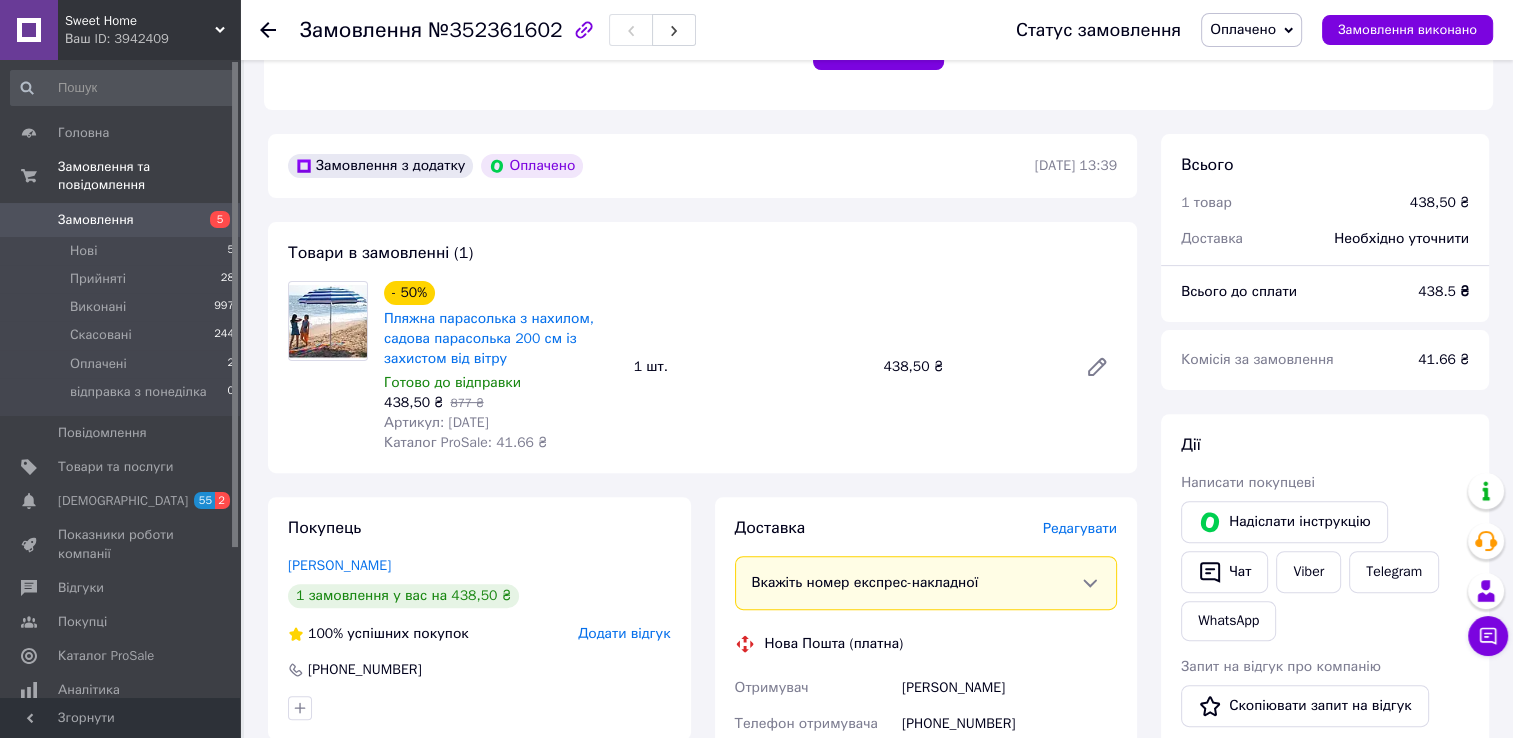 scroll, scrollTop: 600, scrollLeft: 0, axis: vertical 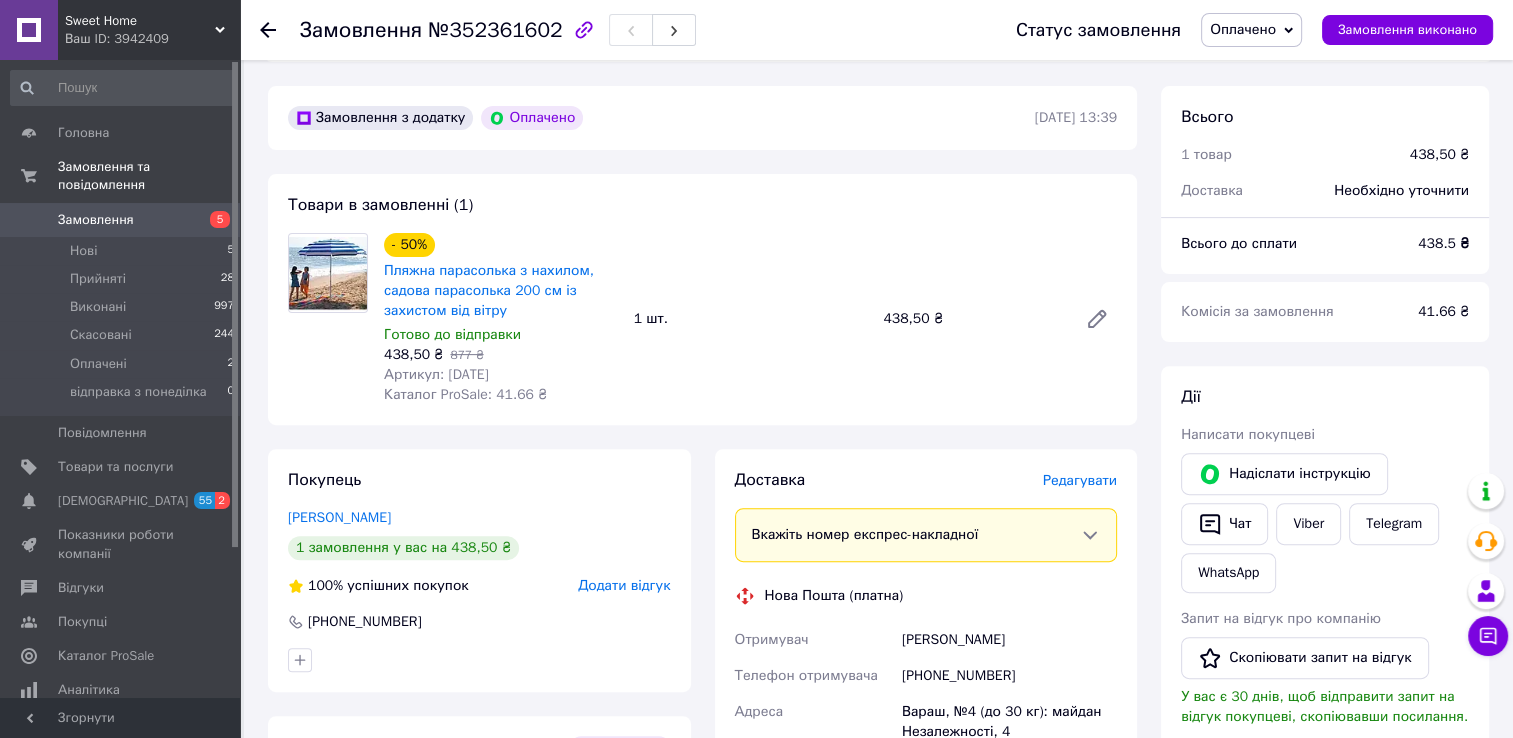 click on "Артикул: [DATE]" at bounding box center (436, 374) 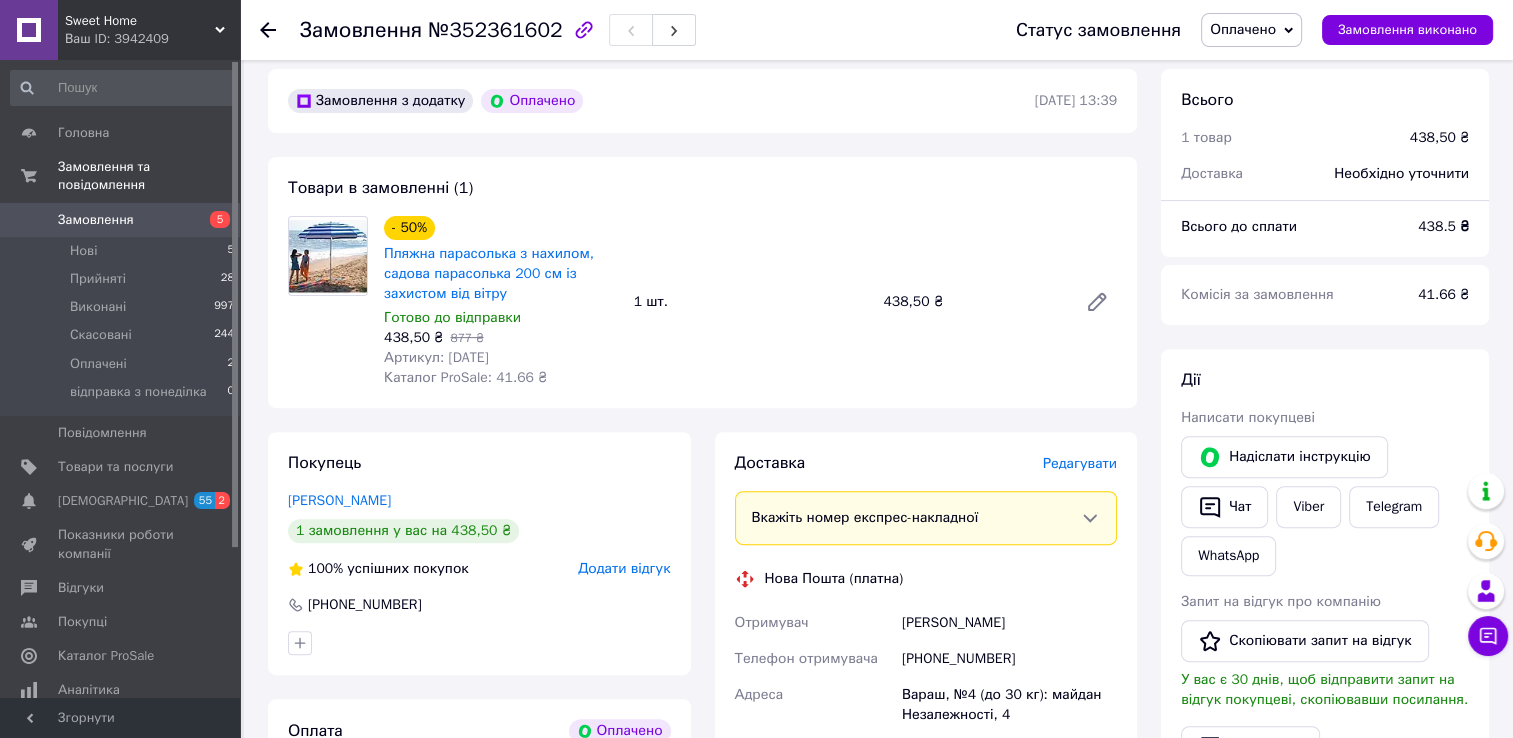 scroll, scrollTop: 800, scrollLeft: 0, axis: vertical 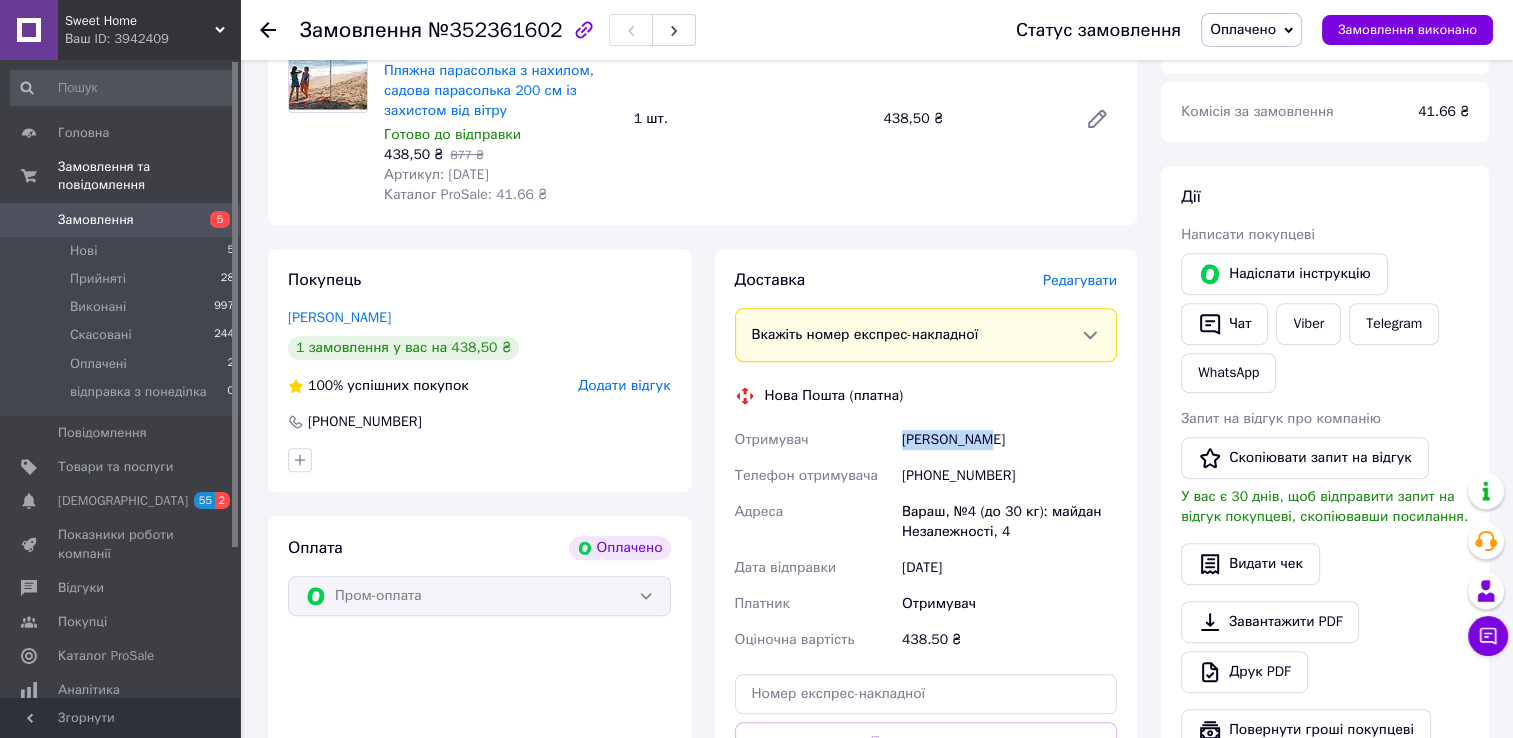 drag, startPoint x: 903, startPoint y: 443, endPoint x: 1052, endPoint y: 450, distance: 149.16434 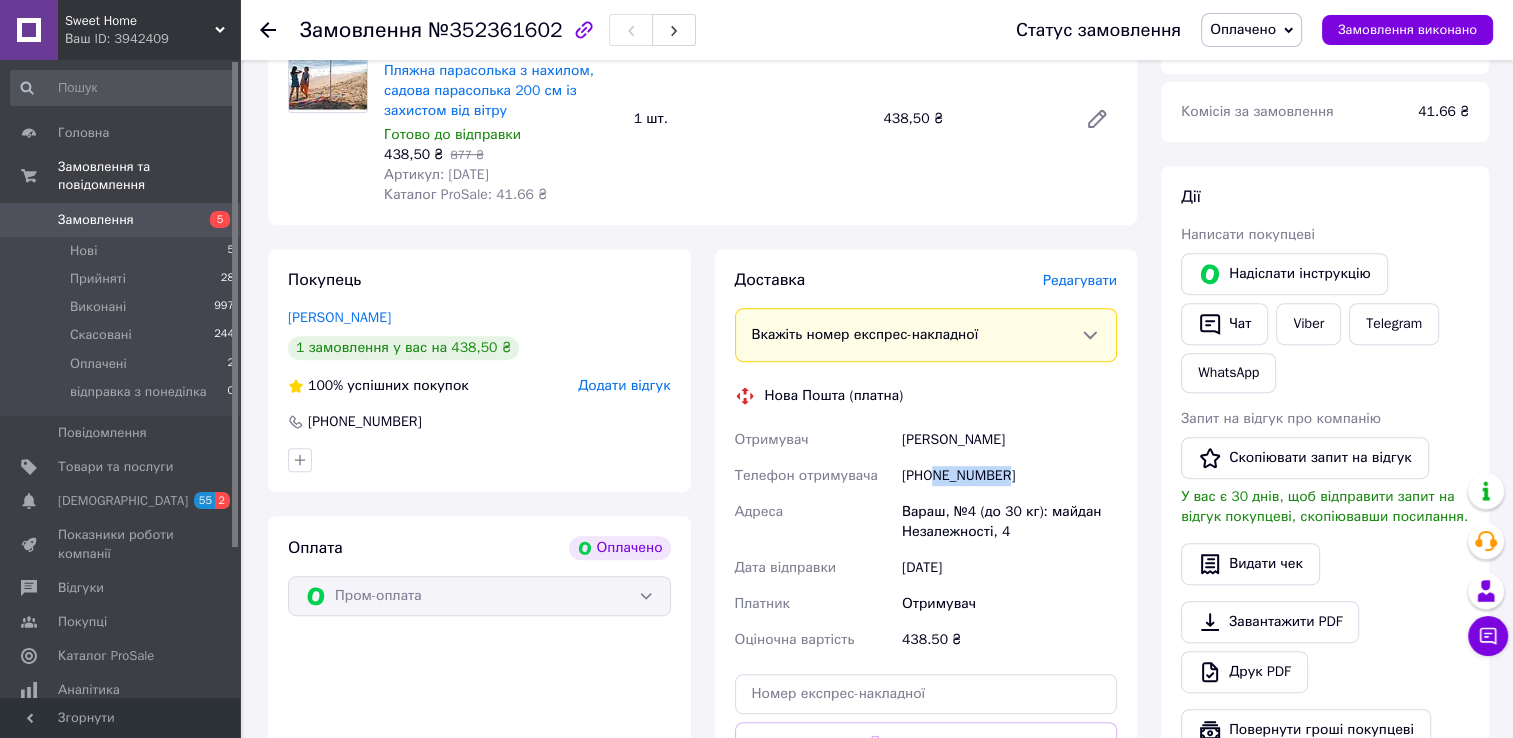 drag, startPoint x: 999, startPoint y: 491, endPoint x: 932, endPoint y: 493, distance: 67.02985 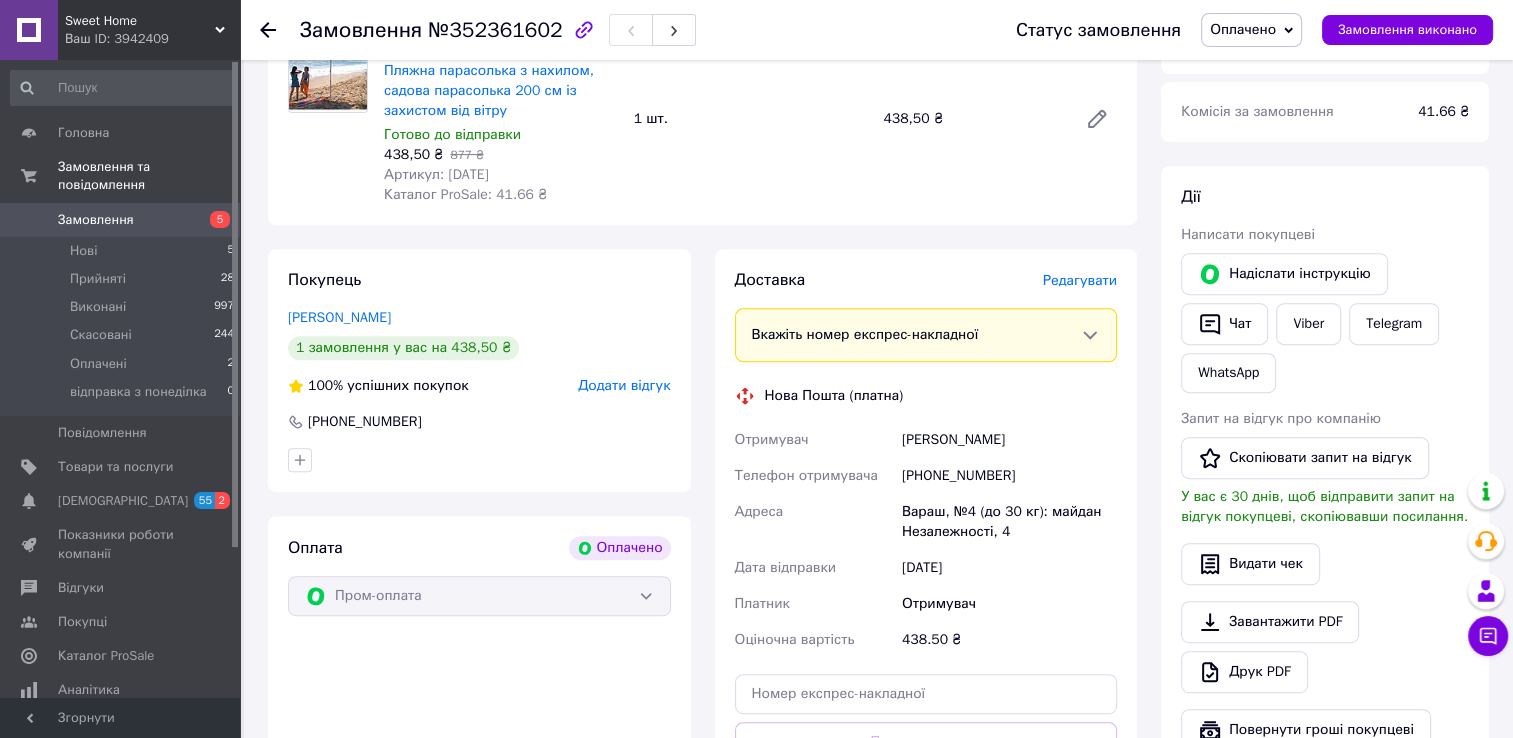 click on "Вараш, №4 (до 30 кг): майдан Незалежності, 4" at bounding box center [1009, 522] 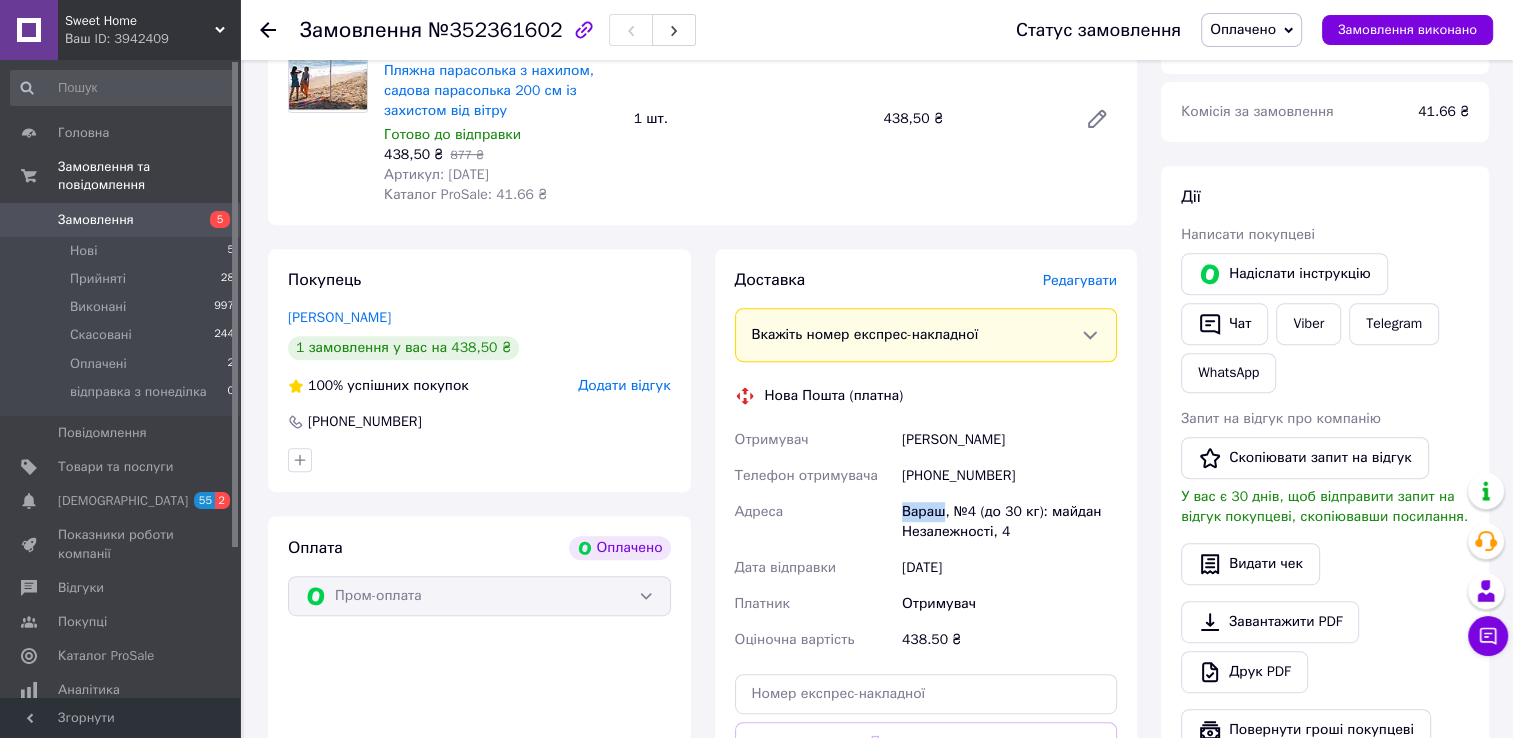 click on "Вараш, №4 (до 30 кг): майдан Незалежності, 4" at bounding box center [1009, 522] 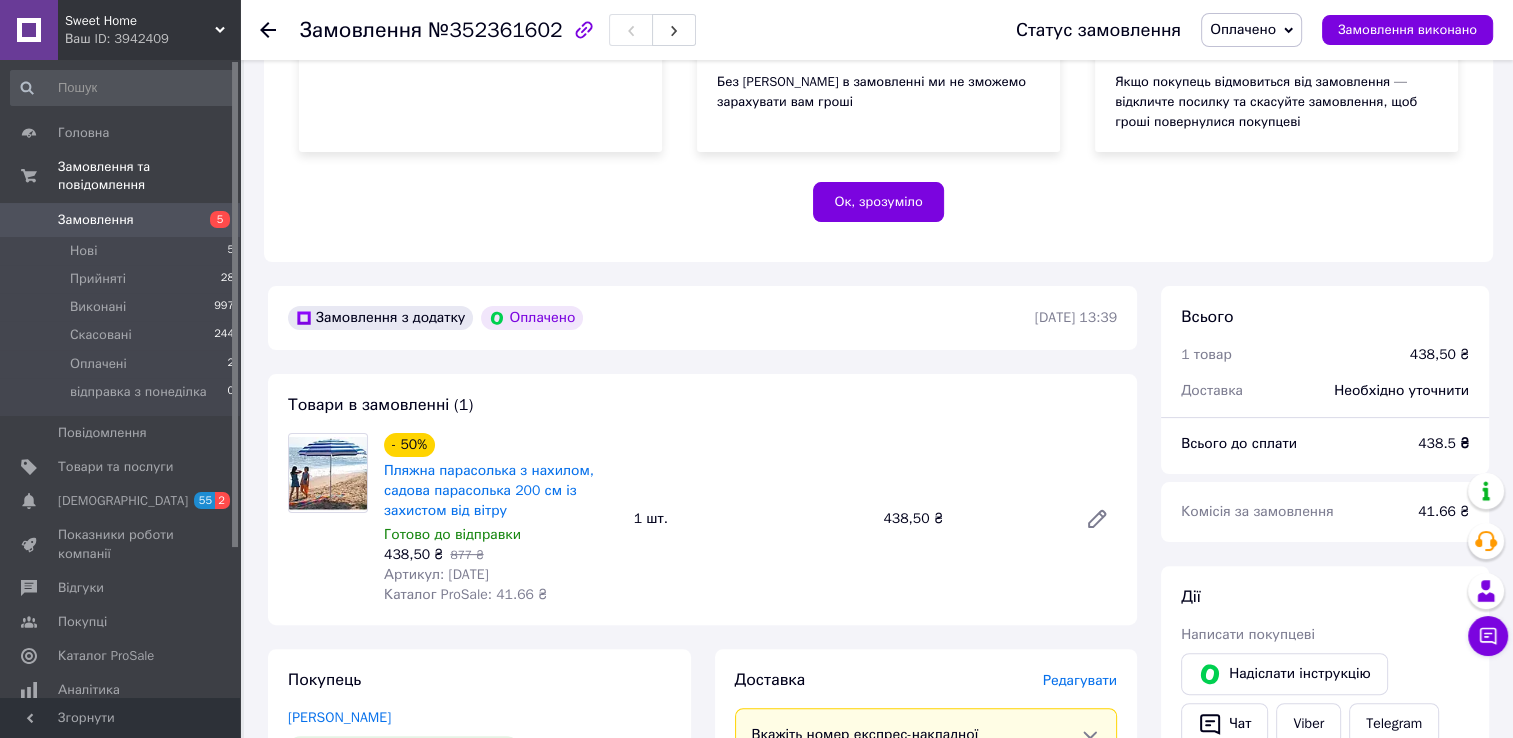 click on "Оплачено" at bounding box center (1243, 29) 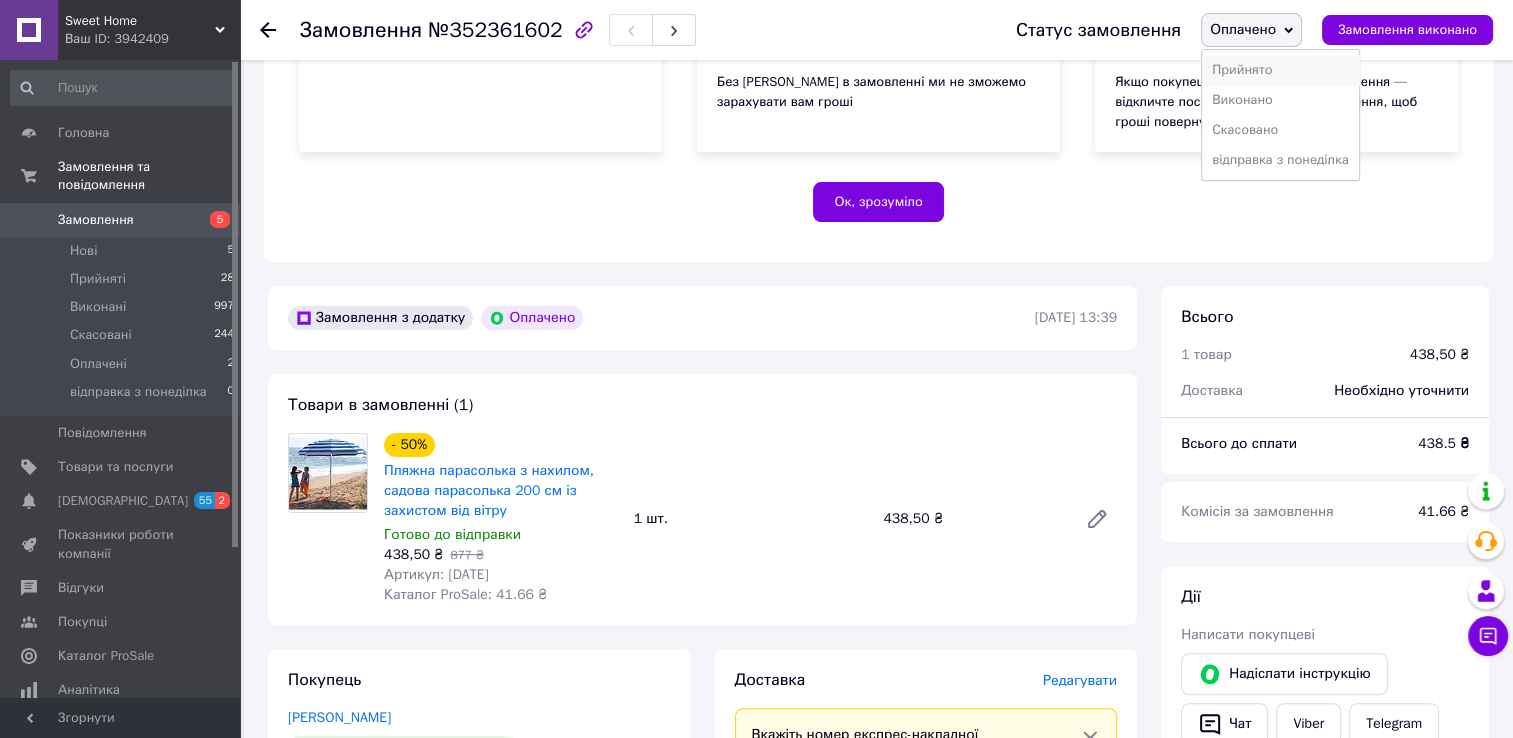 click on "Прийнято" at bounding box center (1280, 70) 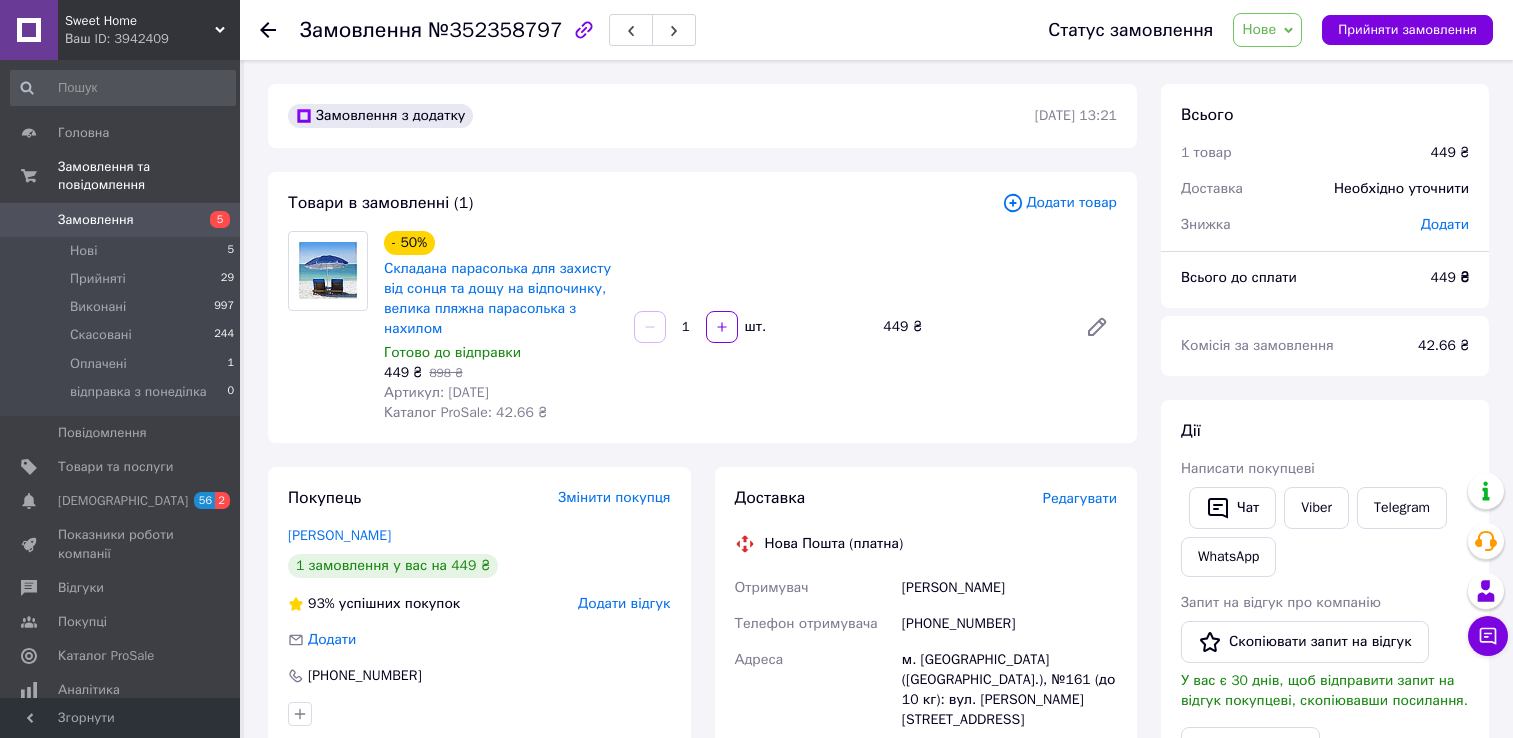 scroll, scrollTop: 0, scrollLeft: 0, axis: both 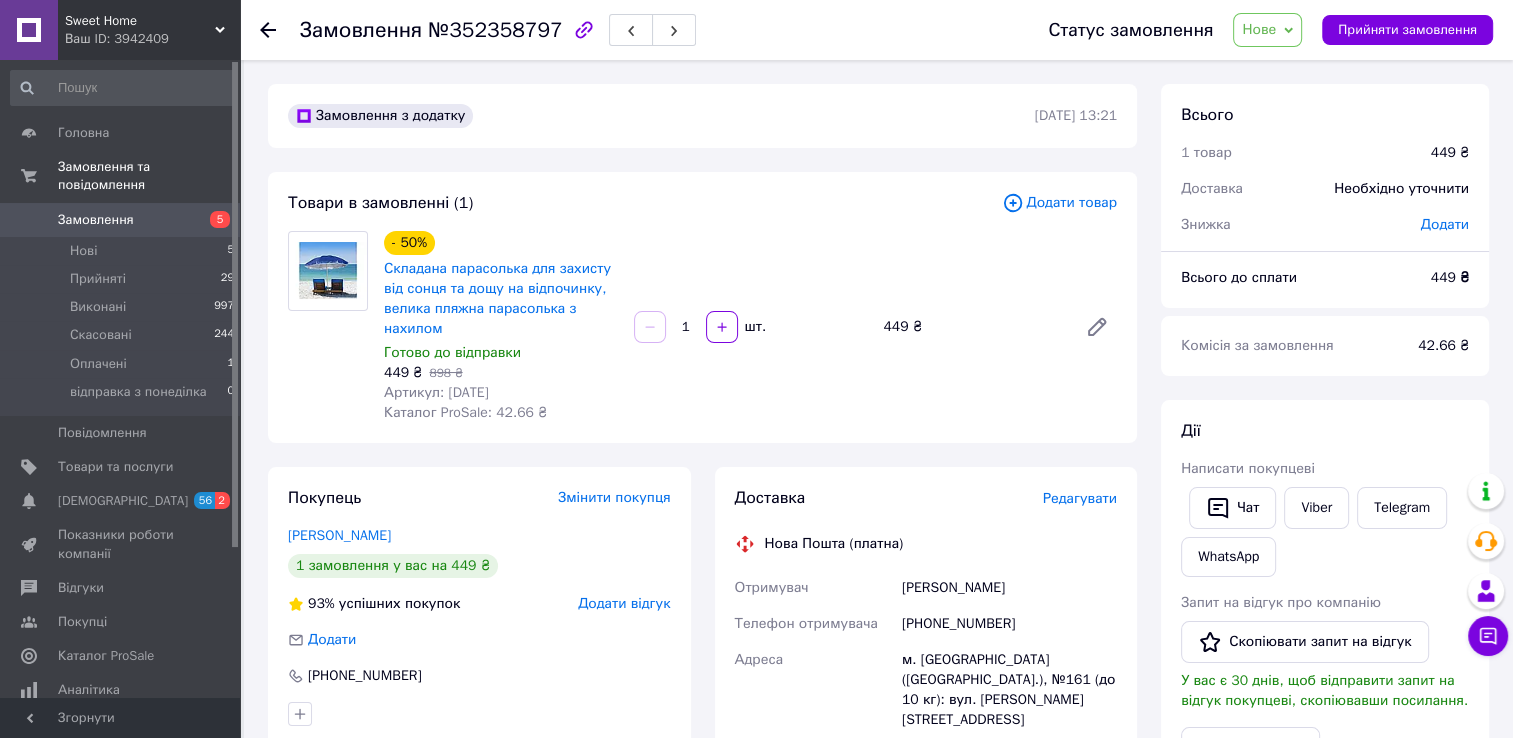 click on "Артикул: [DATE]" at bounding box center (436, 392) 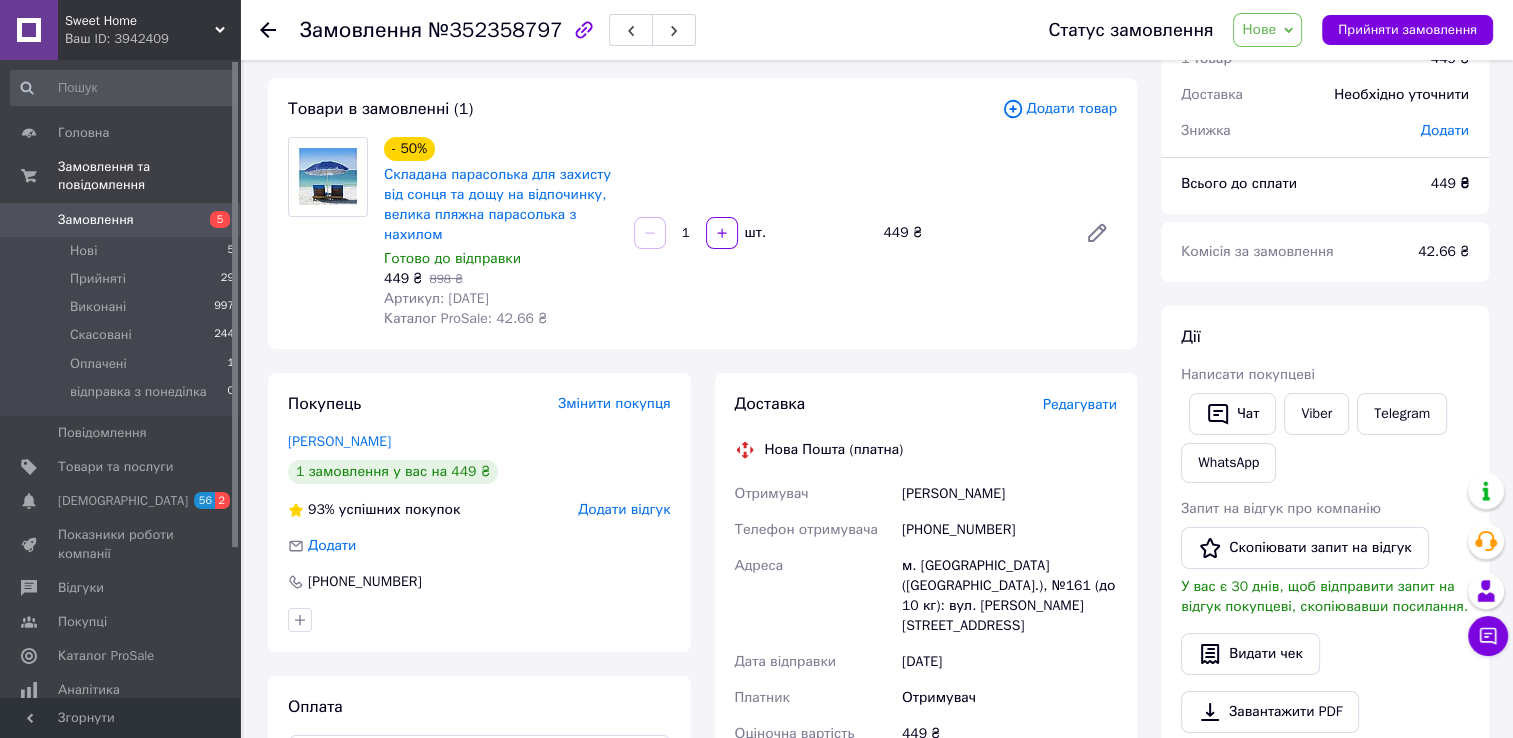 scroll, scrollTop: 200, scrollLeft: 0, axis: vertical 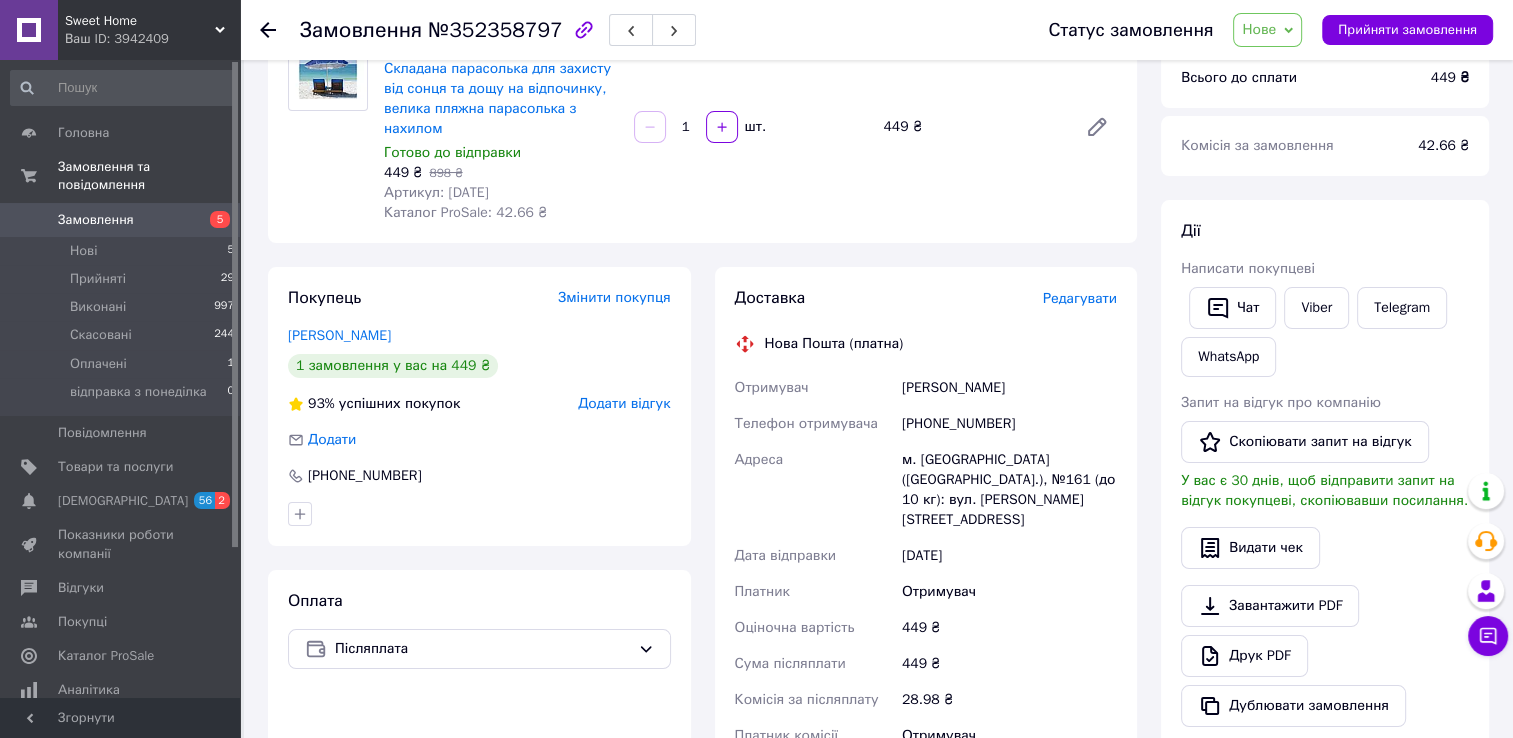 drag, startPoint x: 900, startPoint y: 388, endPoint x: 1070, endPoint y: 399, distance: 170.35551 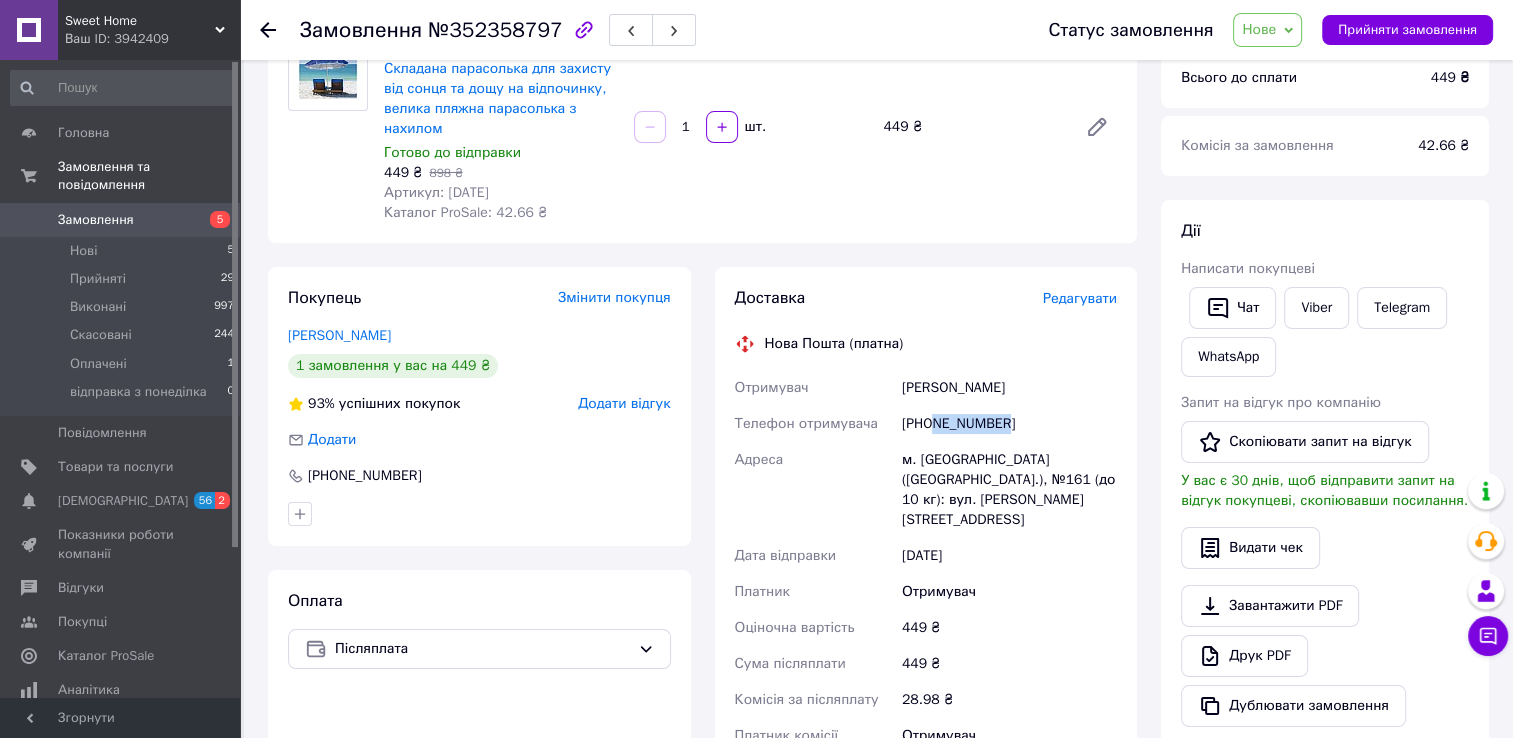 drag, startPoint x: 1035, startPoint y: 423, endPoint x: 936, endPoint y: 427, distance: 99.08077 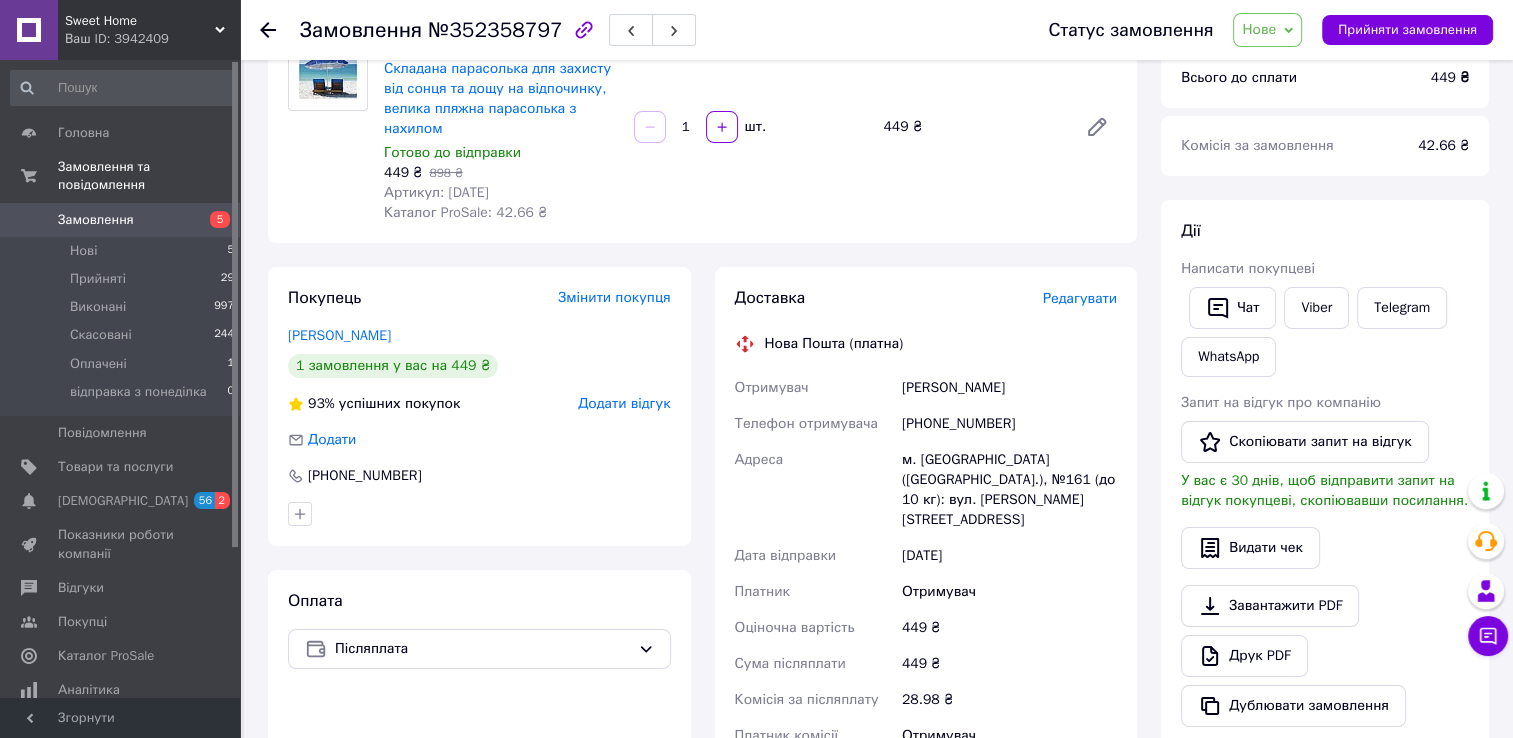 click on "м. Київ (Київська обл.), №161 (до 10 кг): вул. Сулеймана Стальського, 20" at bounding box center [1009, 490] 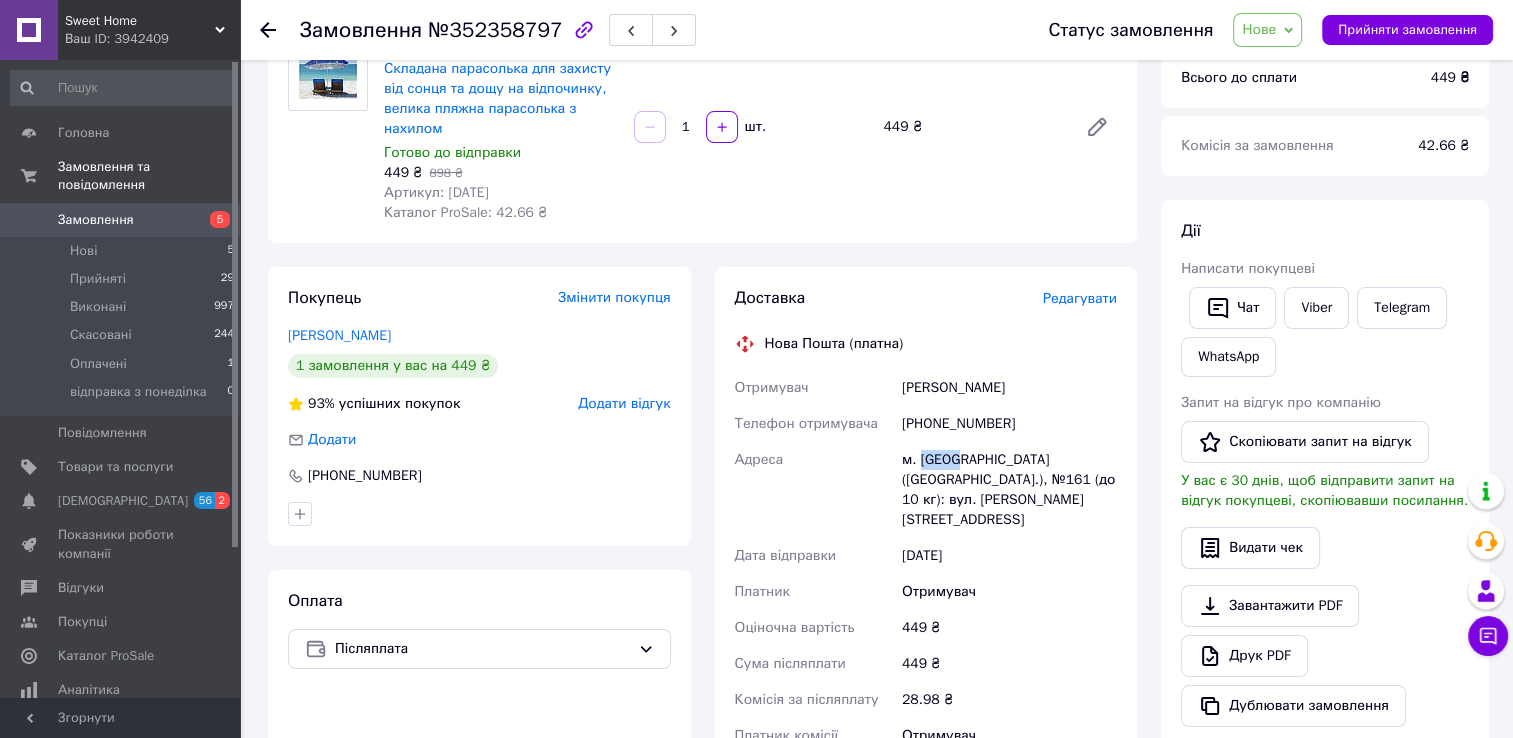 copy on "Київ" 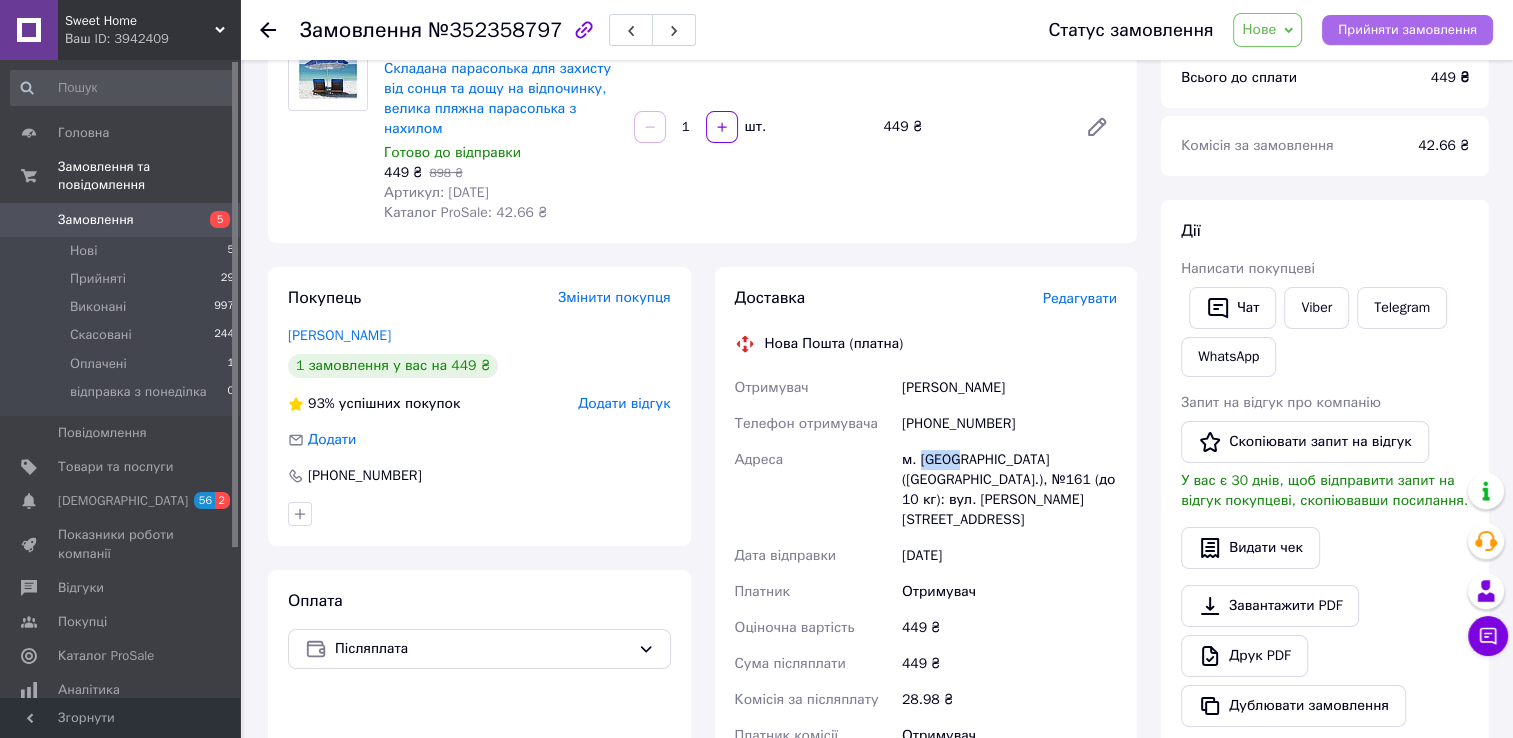 click on "Прийняти замовлення" at bounding box center [1407, 30] 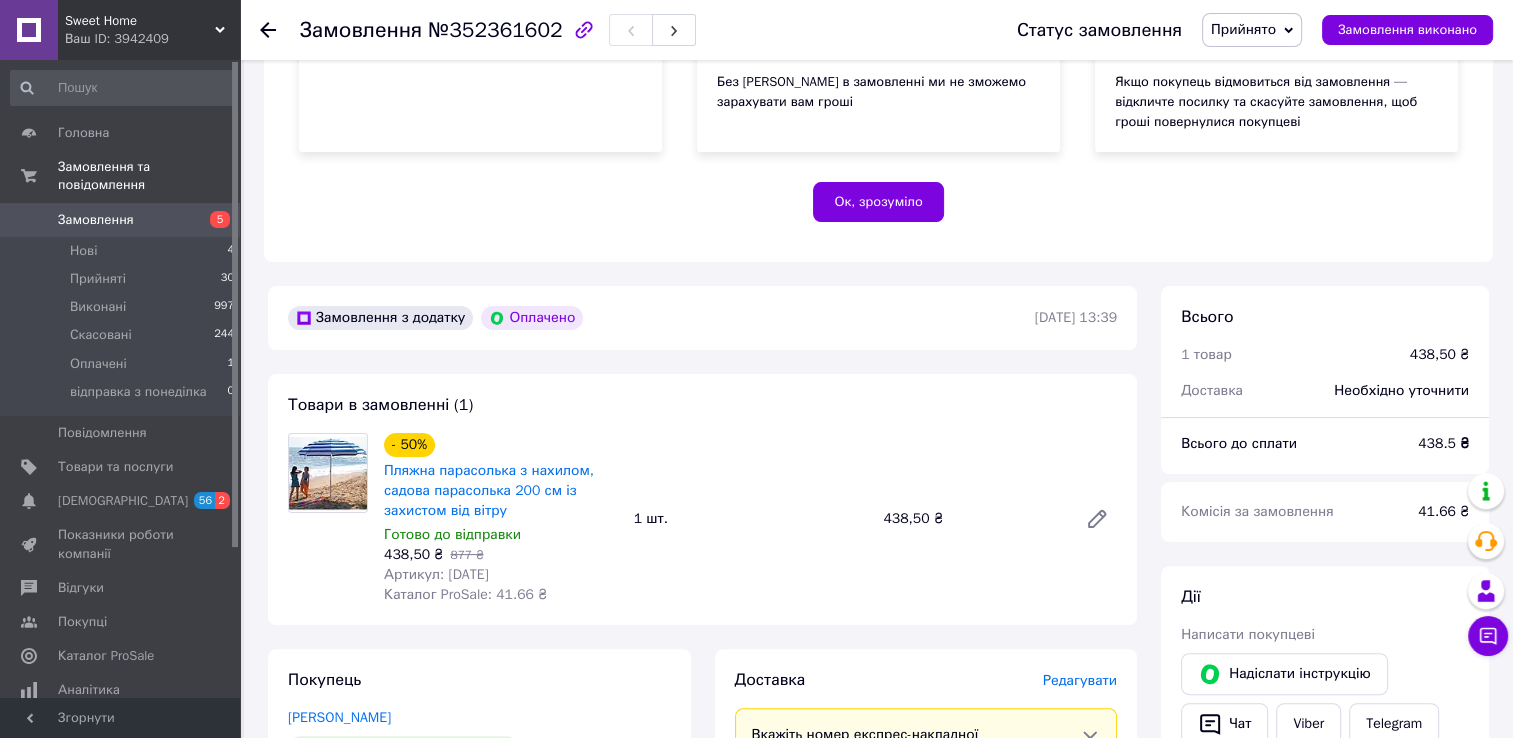 scroll, scrollTop: 500, scrollLeft: 0, axis: vertical 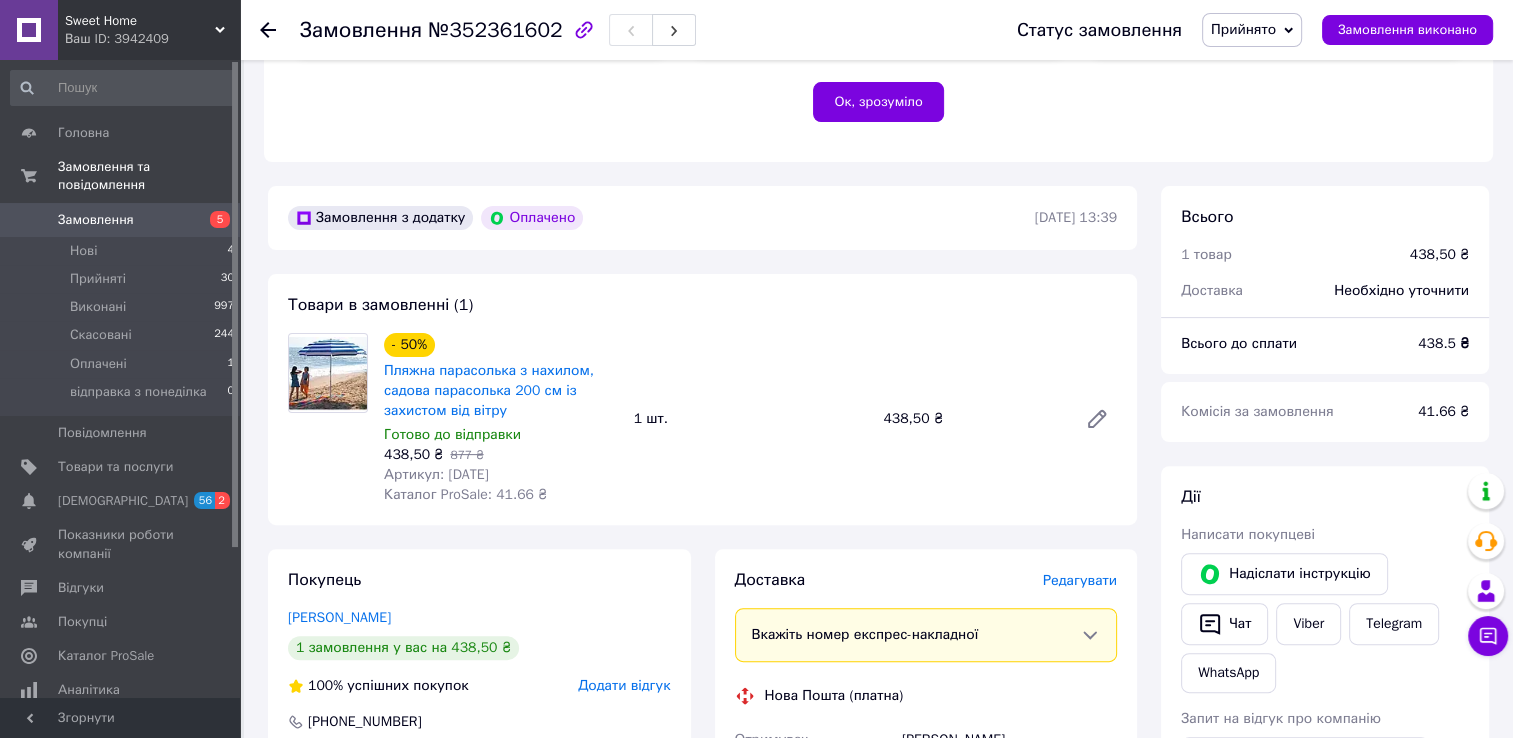 click on "Артикул: [DATE]" at bounding box center (436, 474) 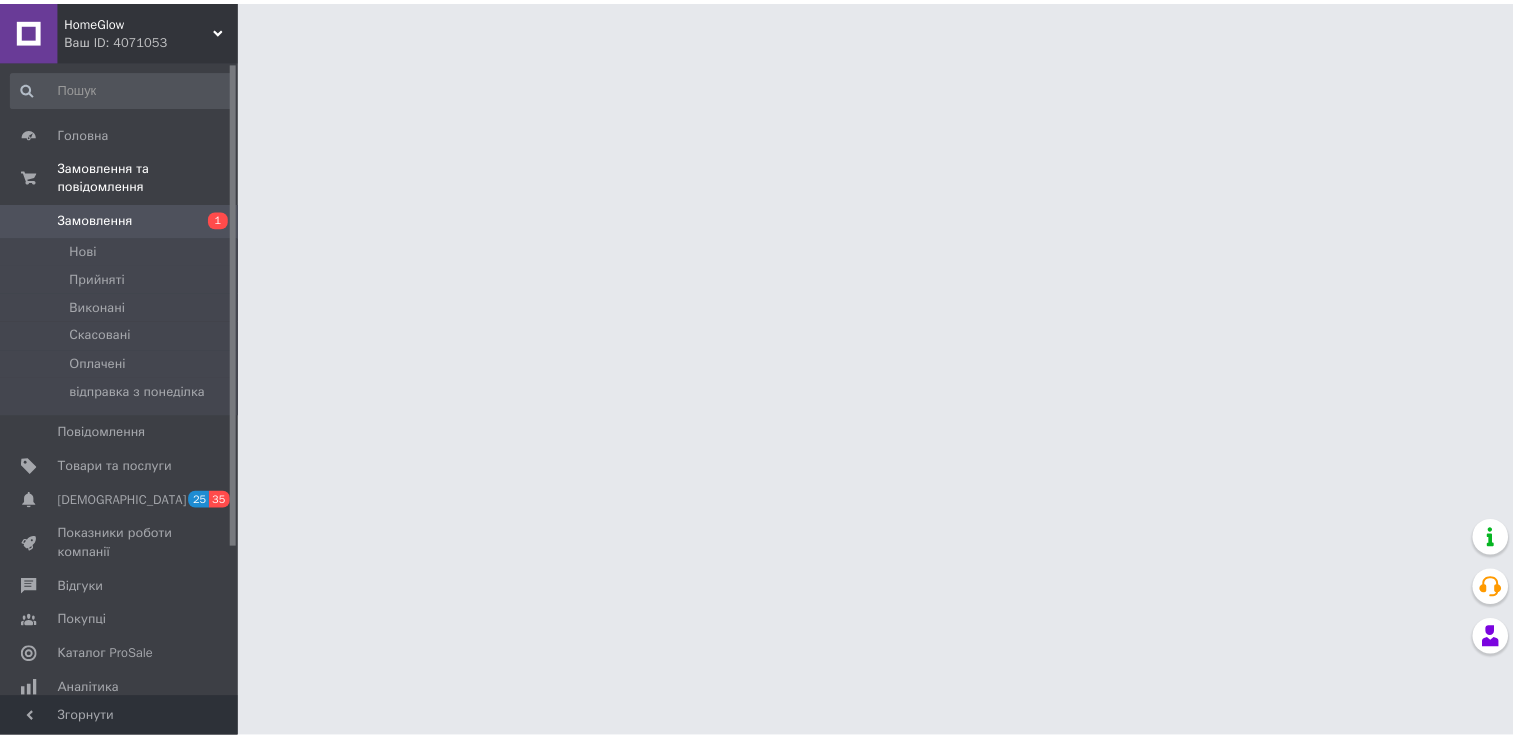 scroll, scrollTop: 0, scrollLeft: 0, axis: both 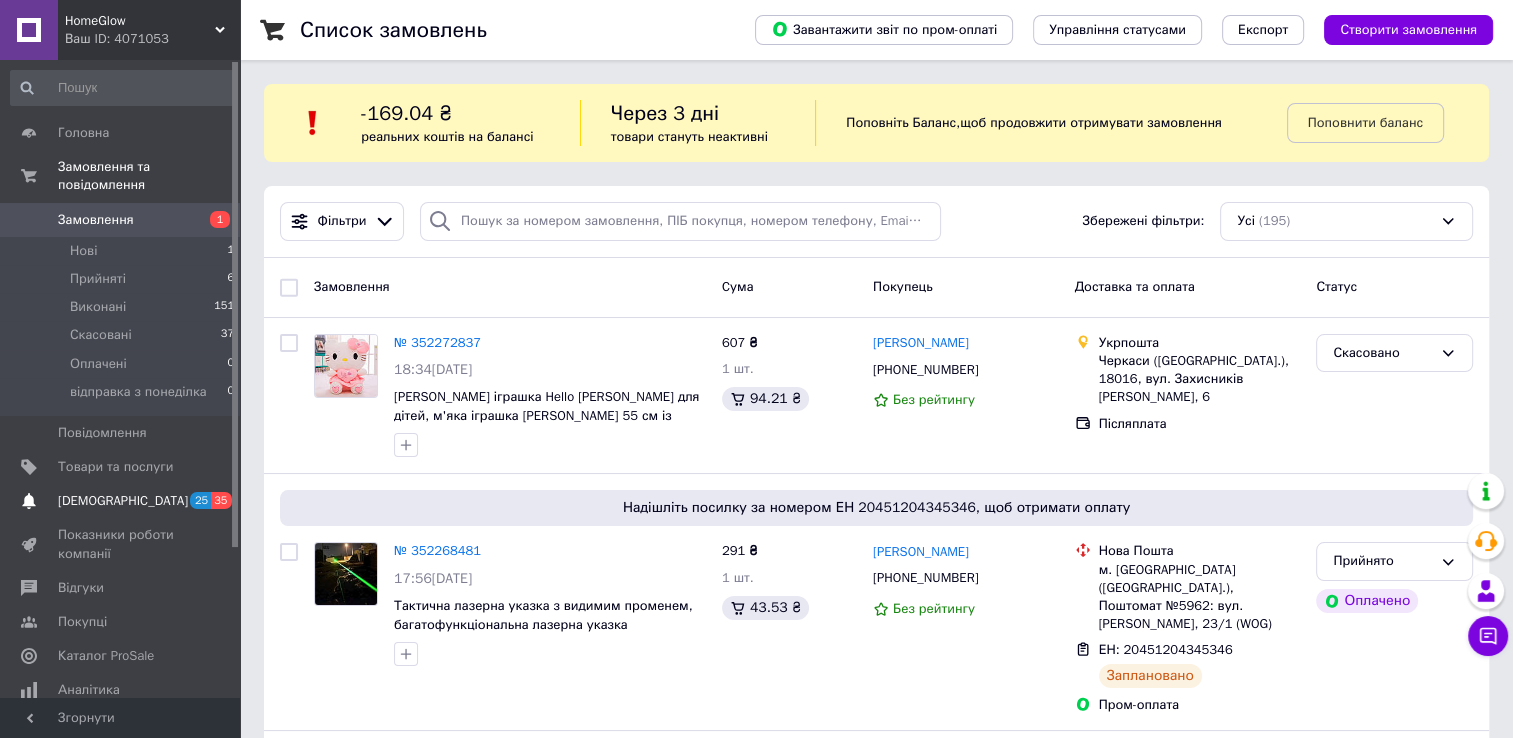 click on "Сповіщення 25 35" at bounding box center (123, 501) 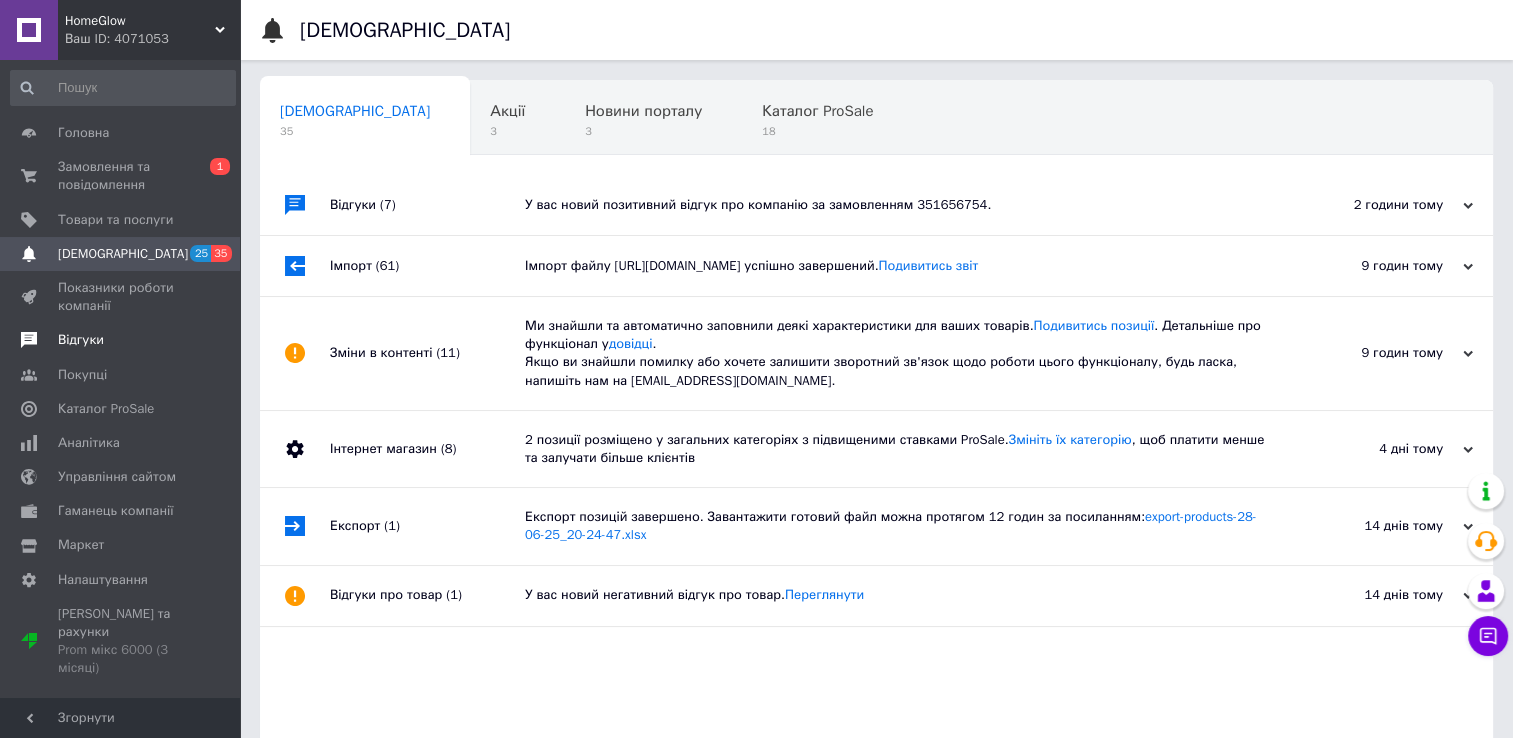 click on "Відгуки" at bounding box center [121, 340] 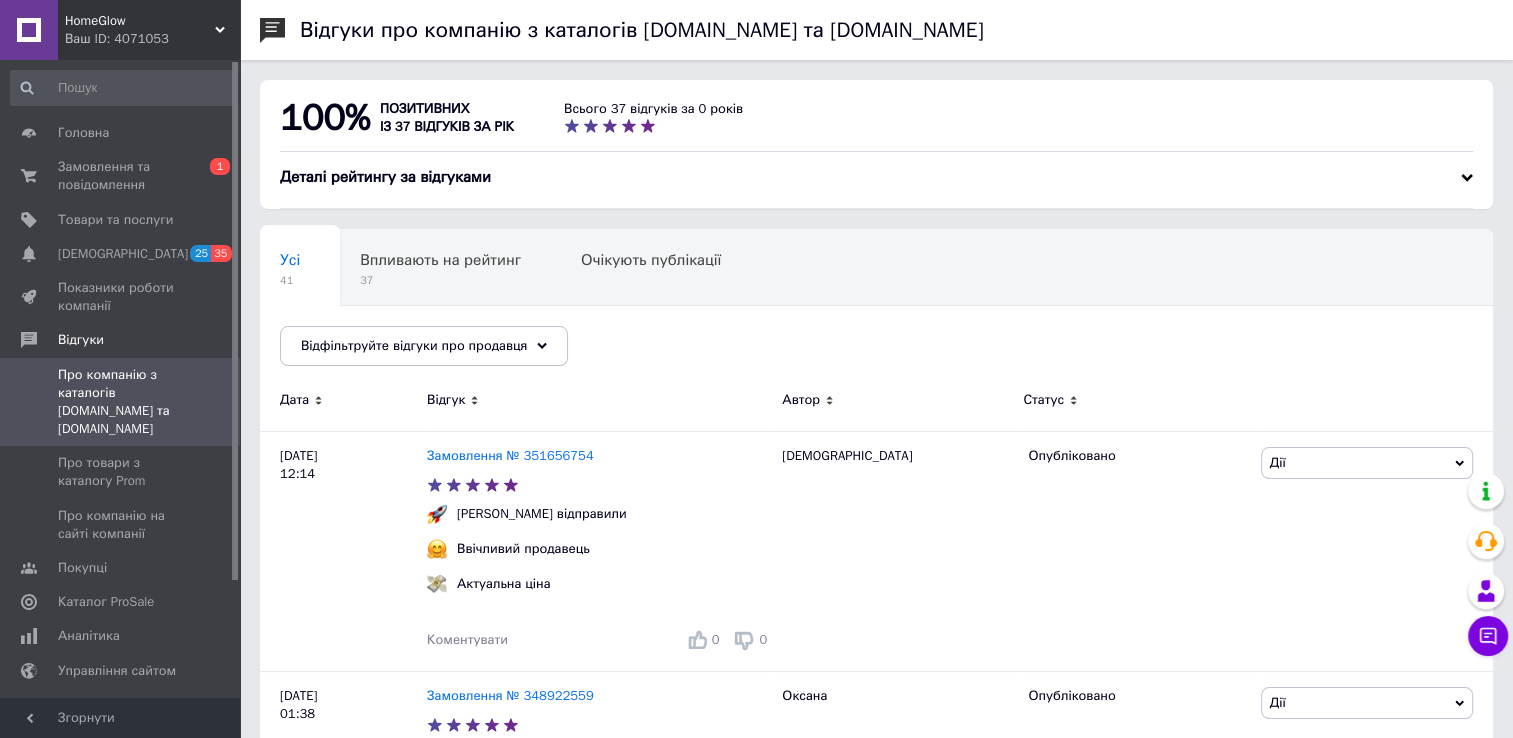click on "HomeGlow Ваш ID: 4071053" at bounding box center (149, 30) 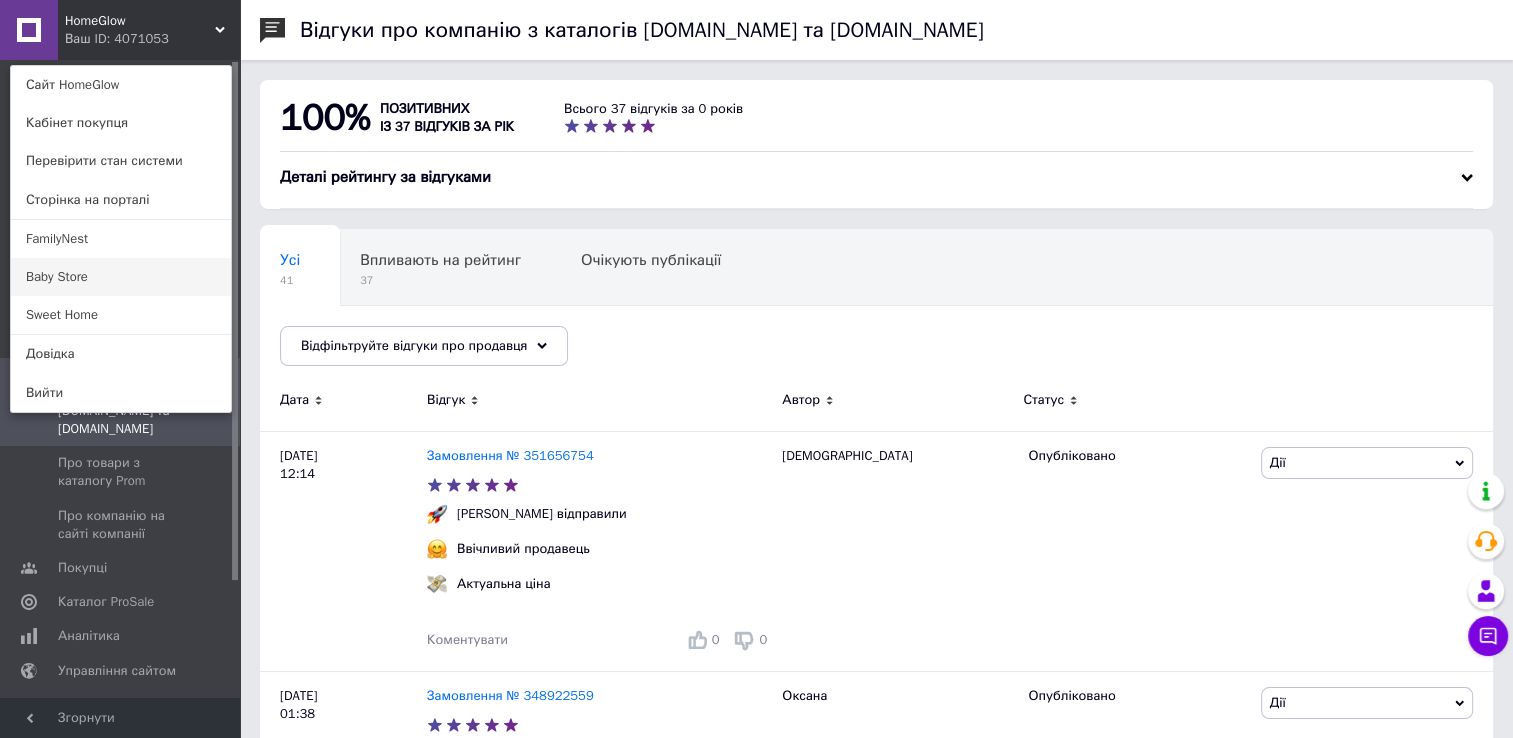 click on "Baby Store" at bounding box center (121, 277) 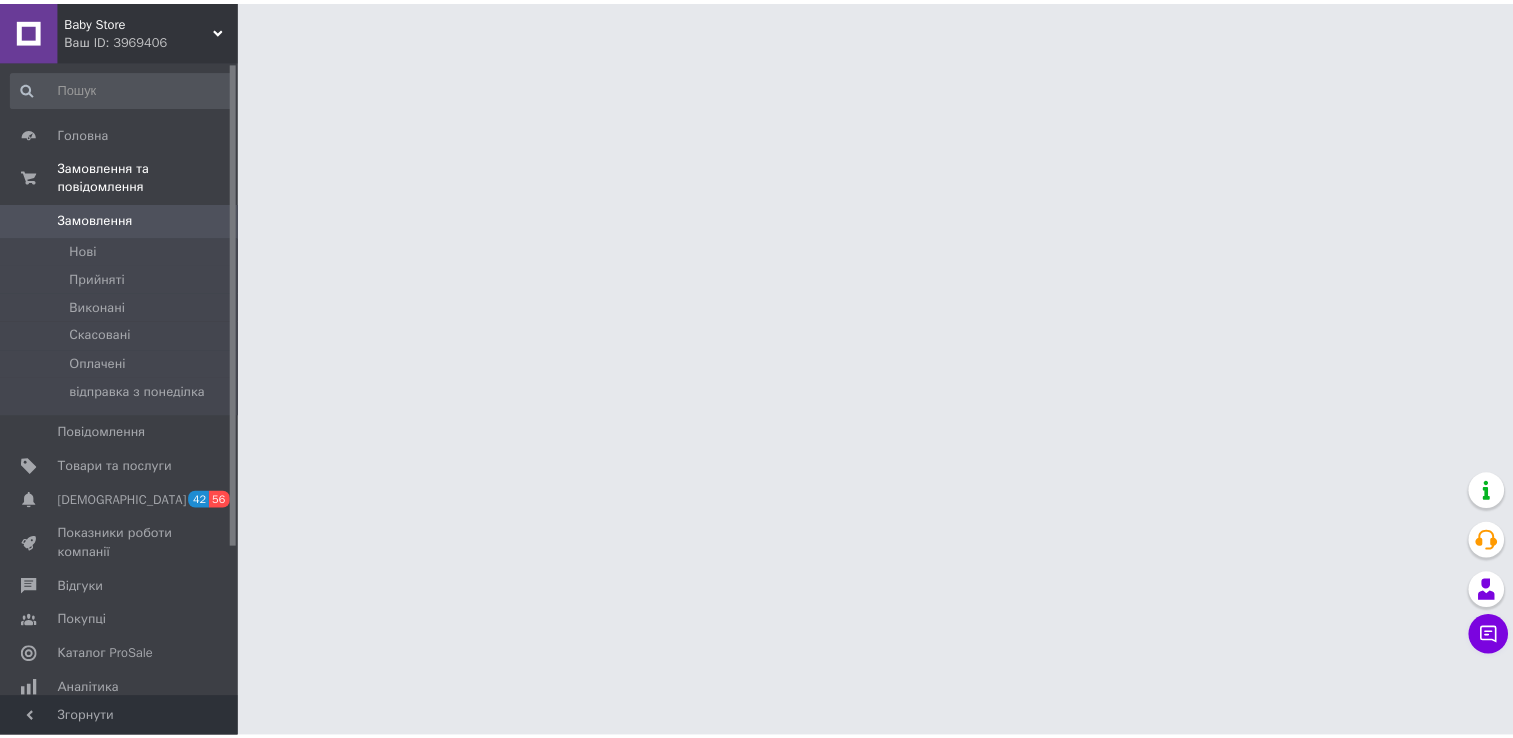 scroll, scrollTop: 0, scrollLeft: 0, axis: both 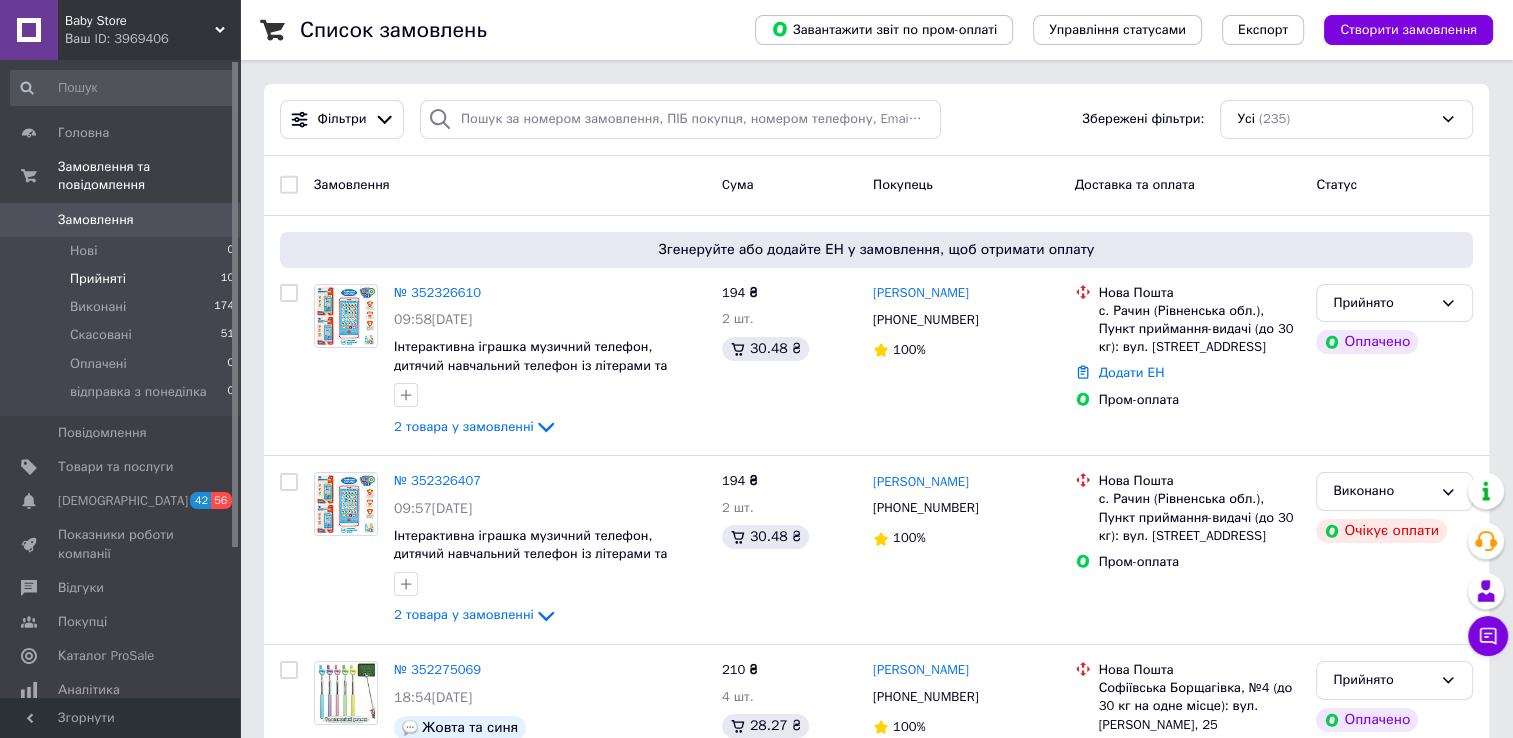 click on "Прийняті 10" at bounding box center (123, 279) 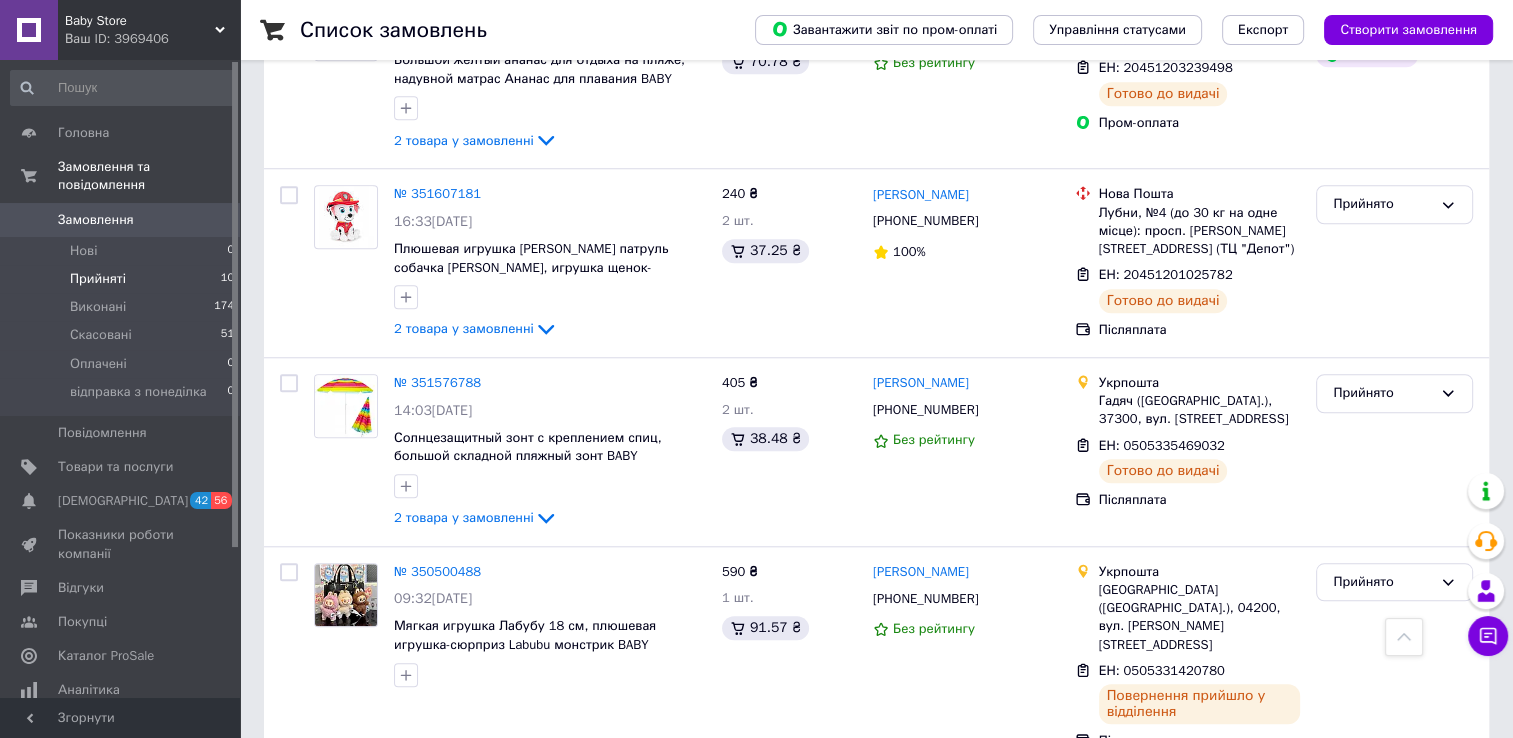 scroll, scrollTop: 1741, scrollLeft: 0, axis: vertical 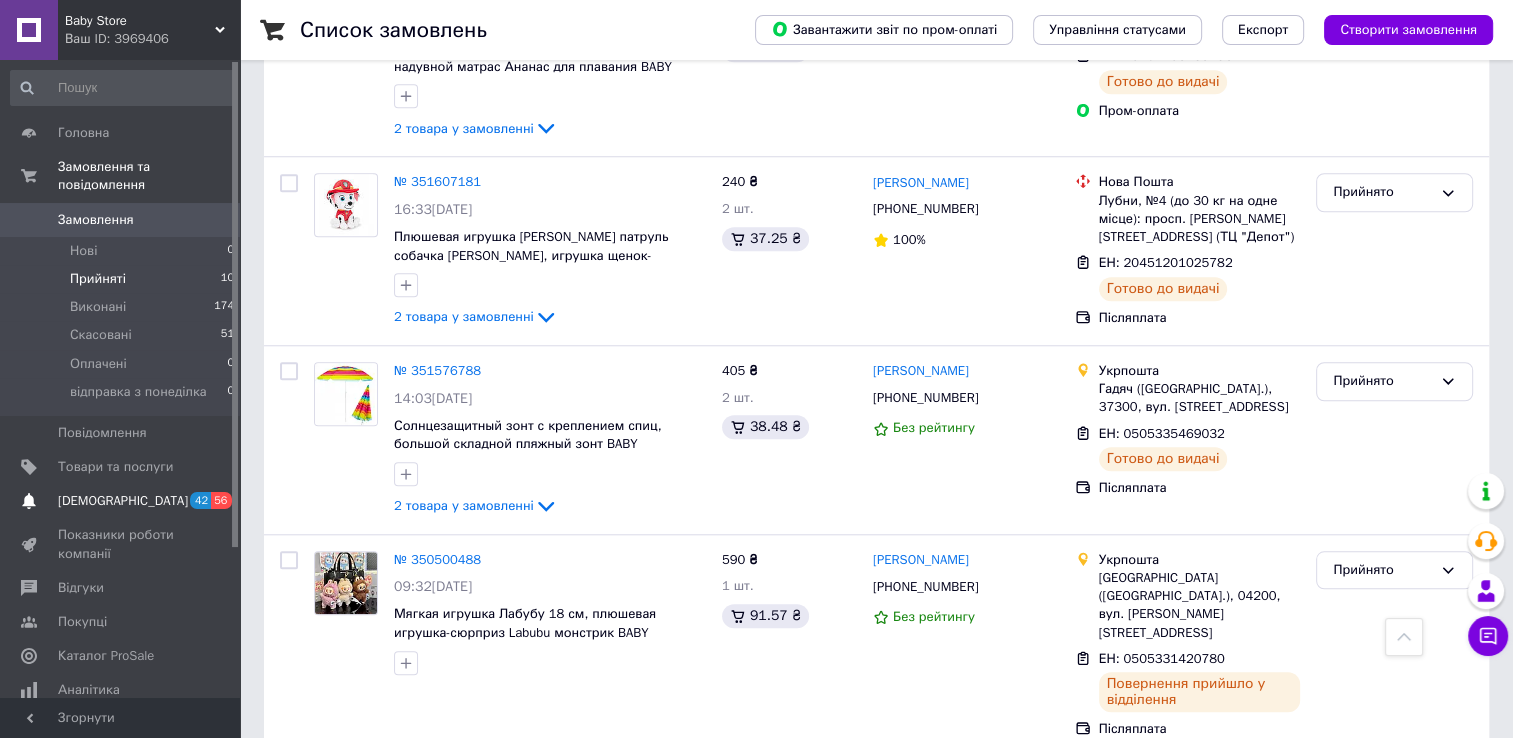 click on "[DEMOGRAPHIC_DATA]" at bounding box center (121, 501) 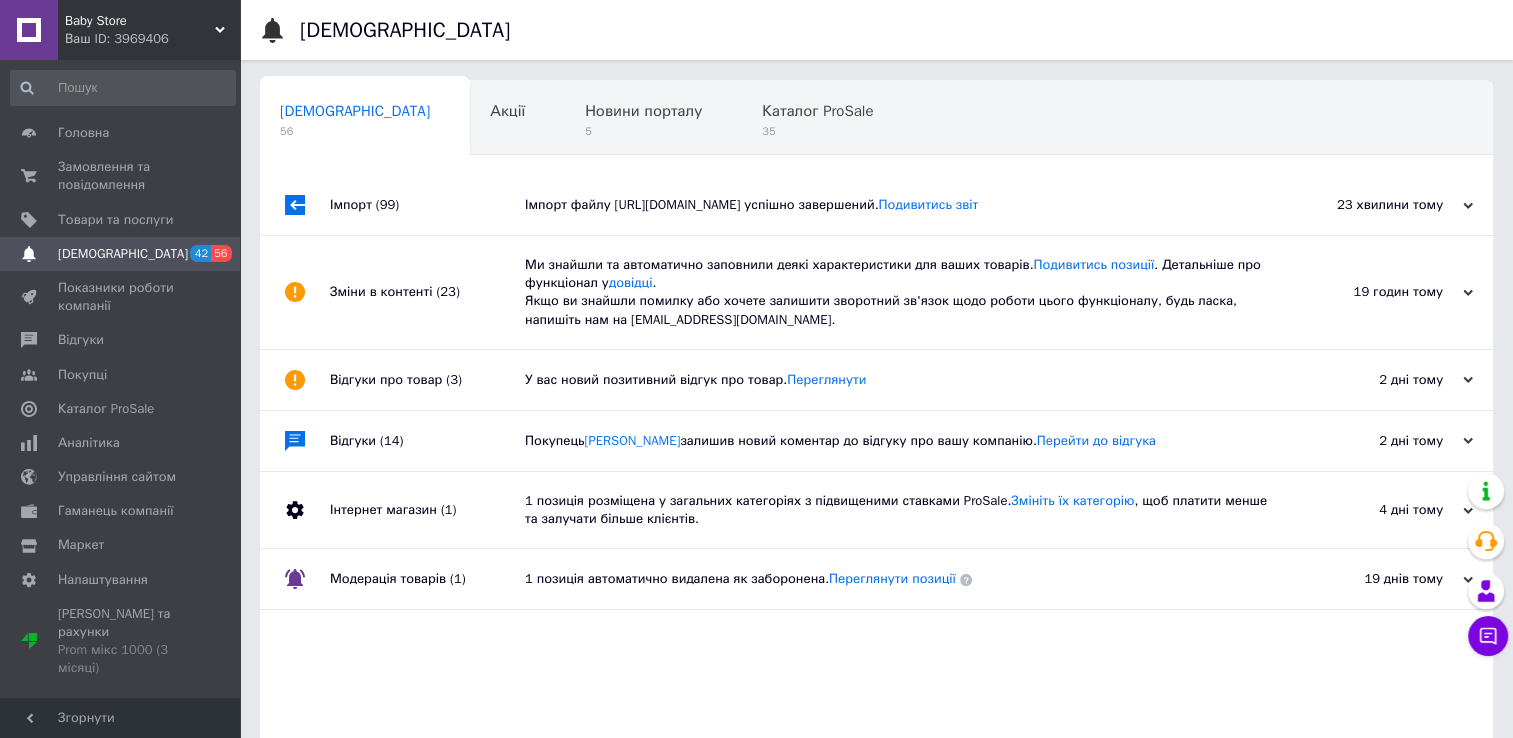click on "Ваш ID: 3969406" at bounding box center (152, 39) 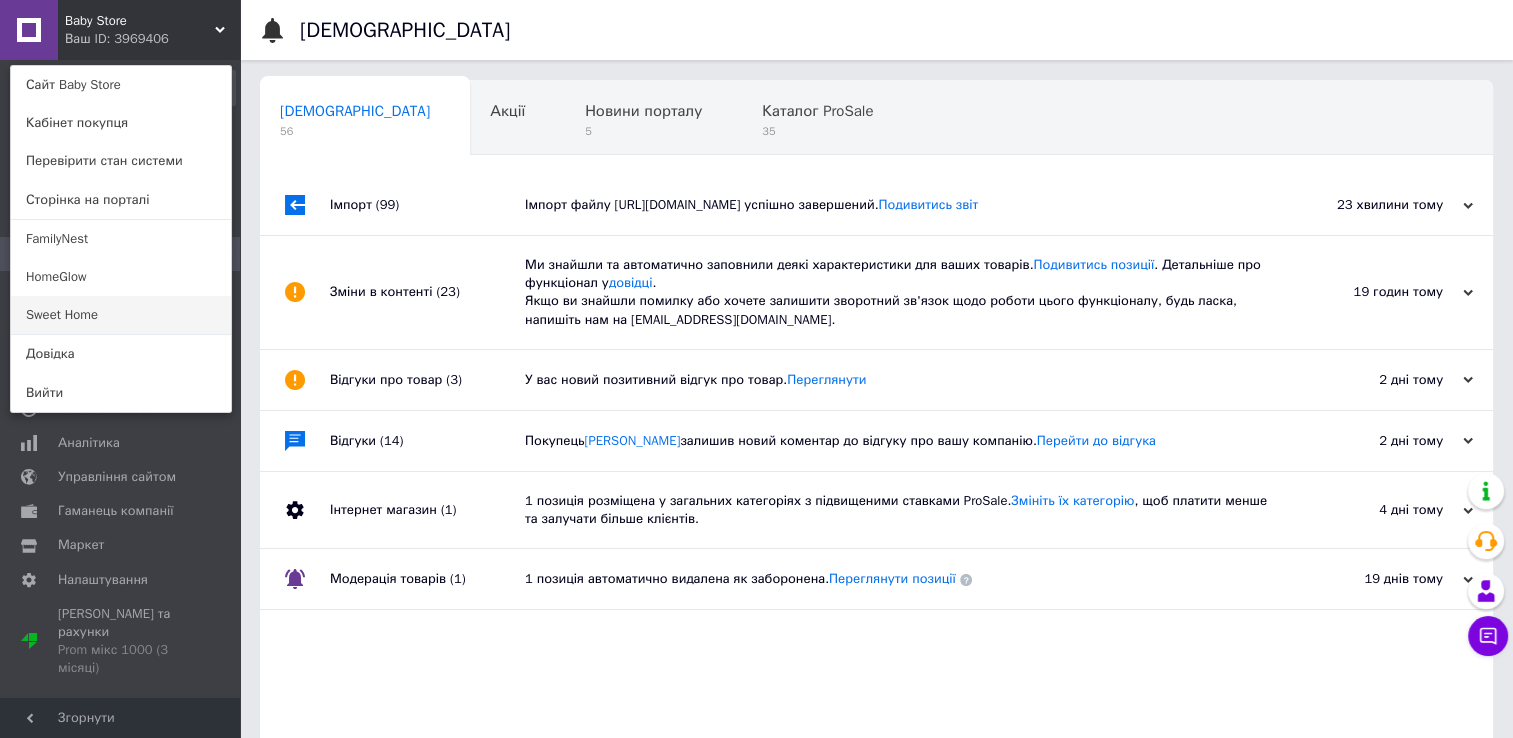 click on "Sweet Home" at bounding box center (121, 315) 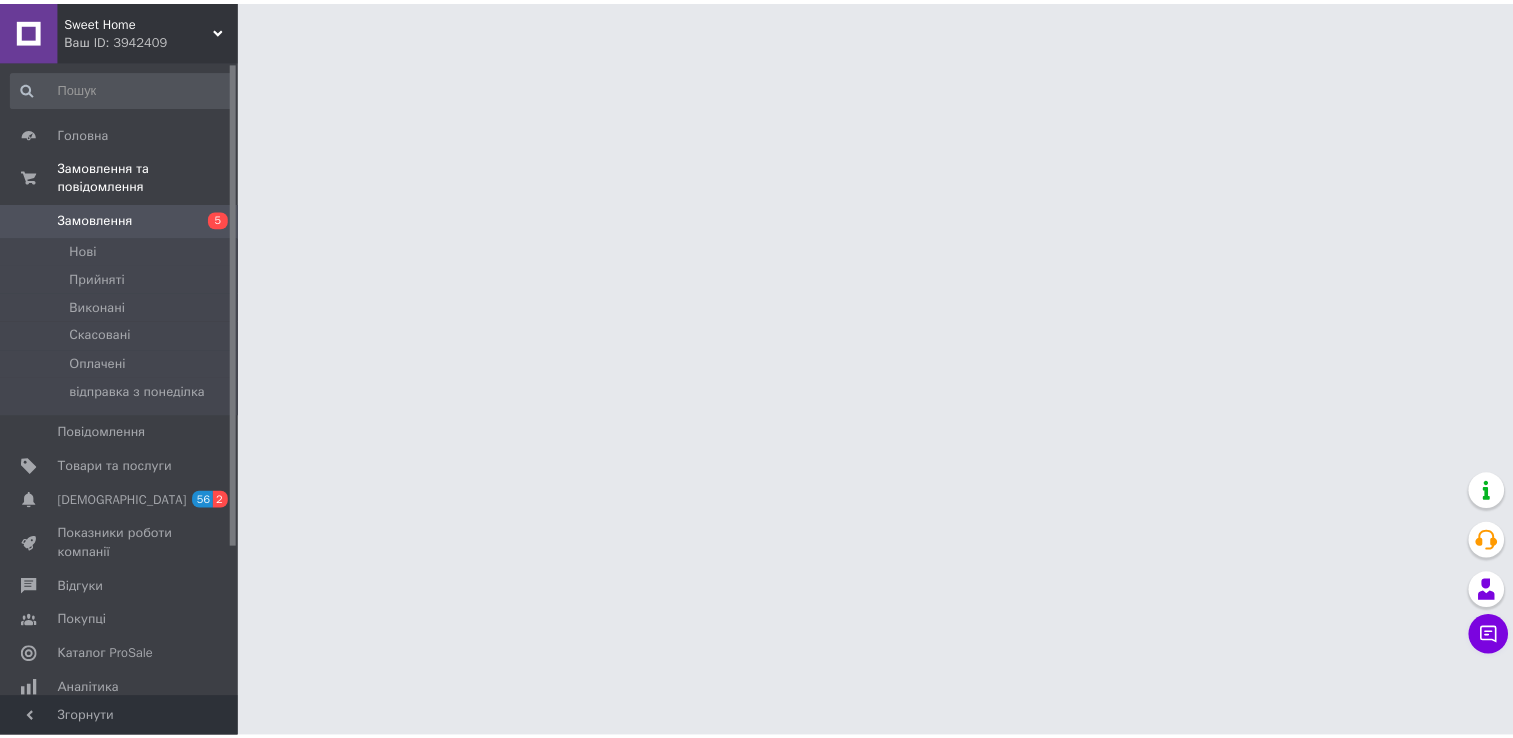 scroll, scrollTop: 0, scrollLeft: 0, axis: both 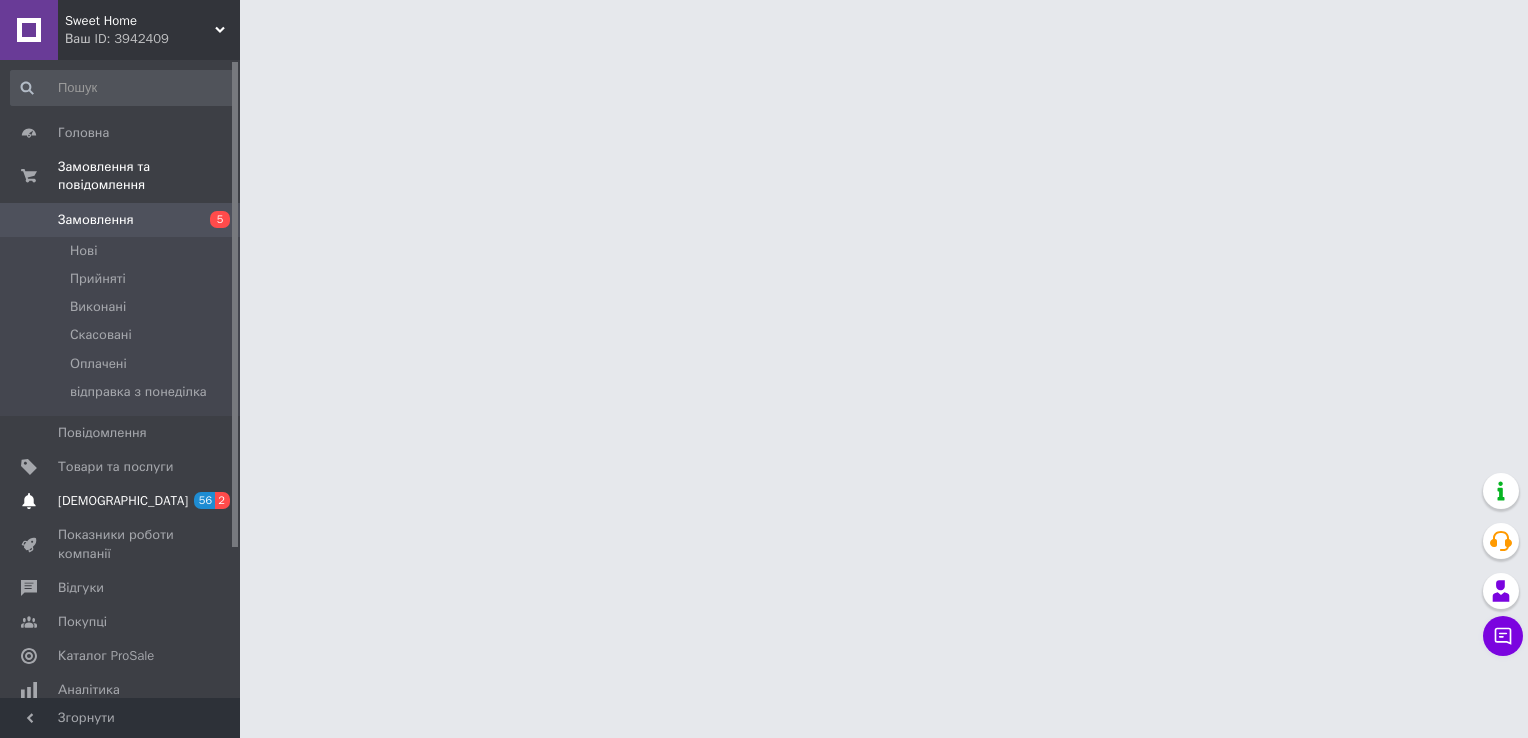click on "[DEMOGRAPHIC_DATA] 56 2" at bounding box center (123, 501) 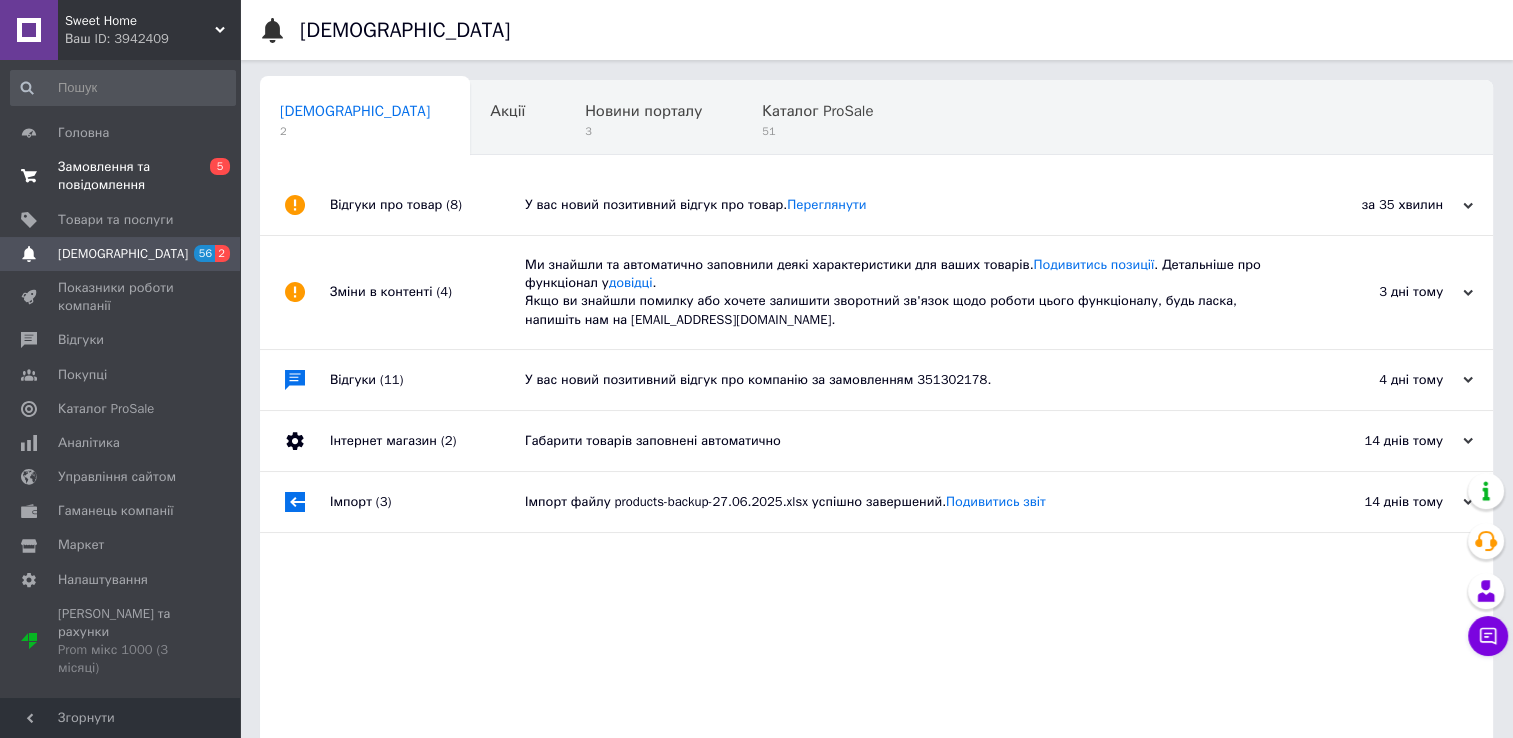 click on "Замовлення та повідомлення" at bounding box center (121, 176) 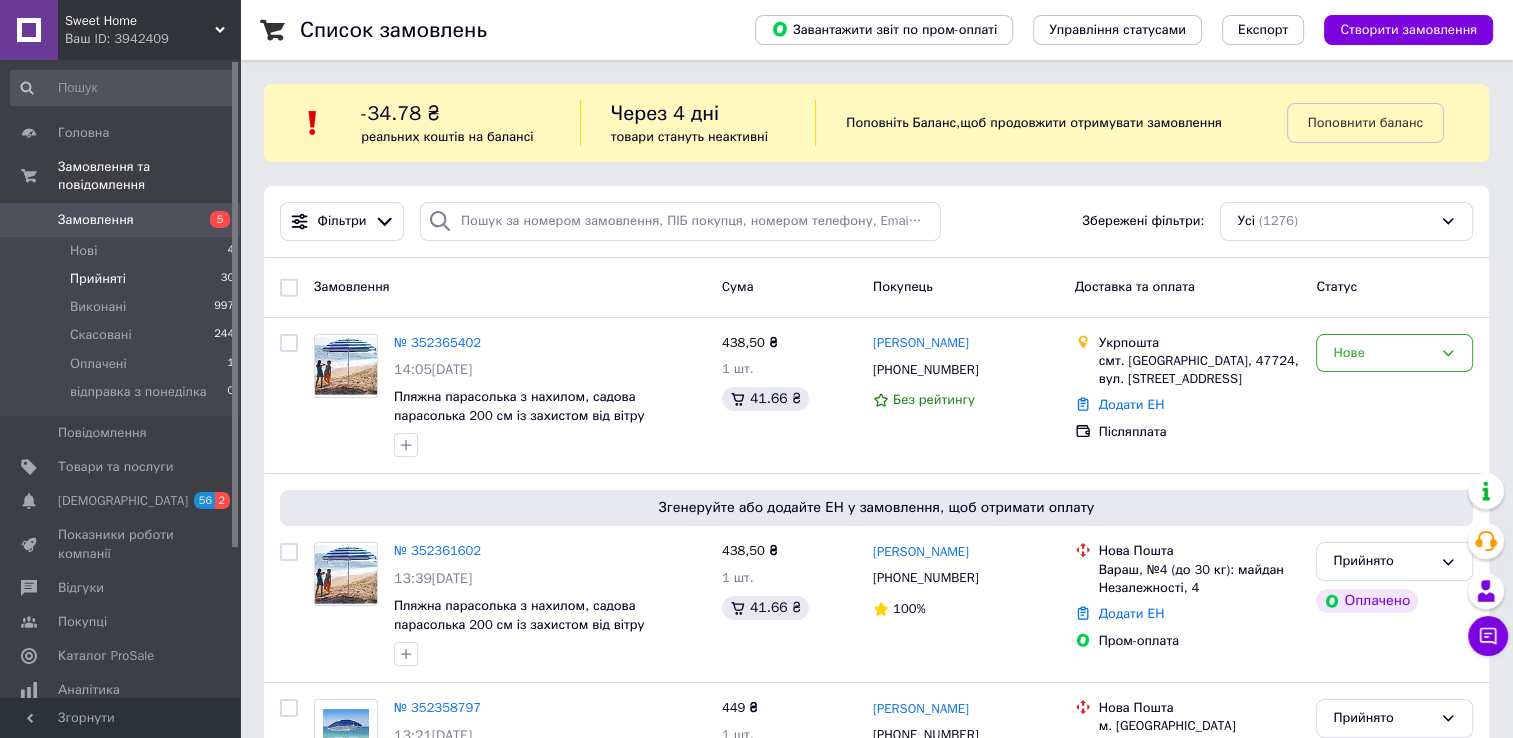 click on "Прийняті 30" at bounding box center (123, 279) 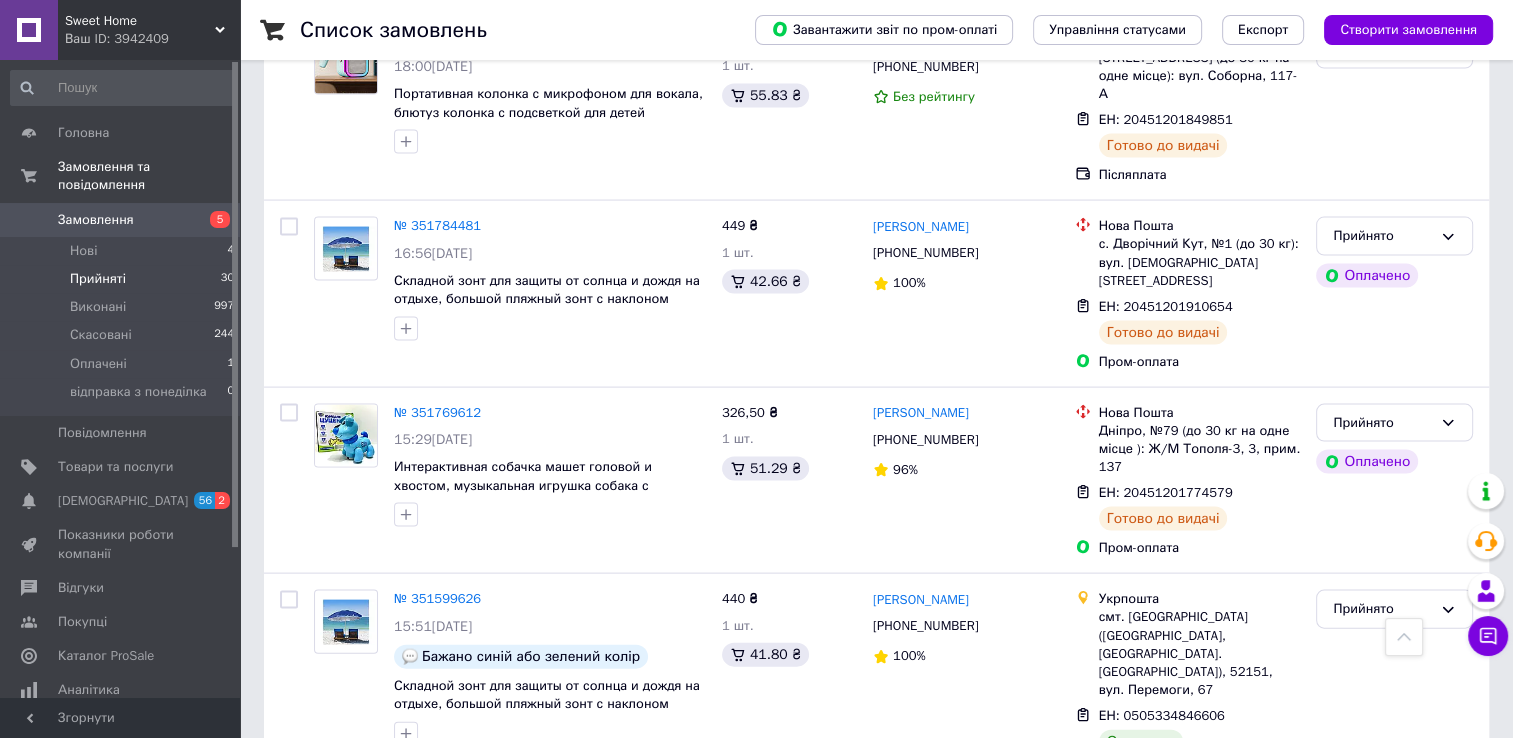 scroll, scrollTop: 4200, scrollLeft: 0, axis: vertical 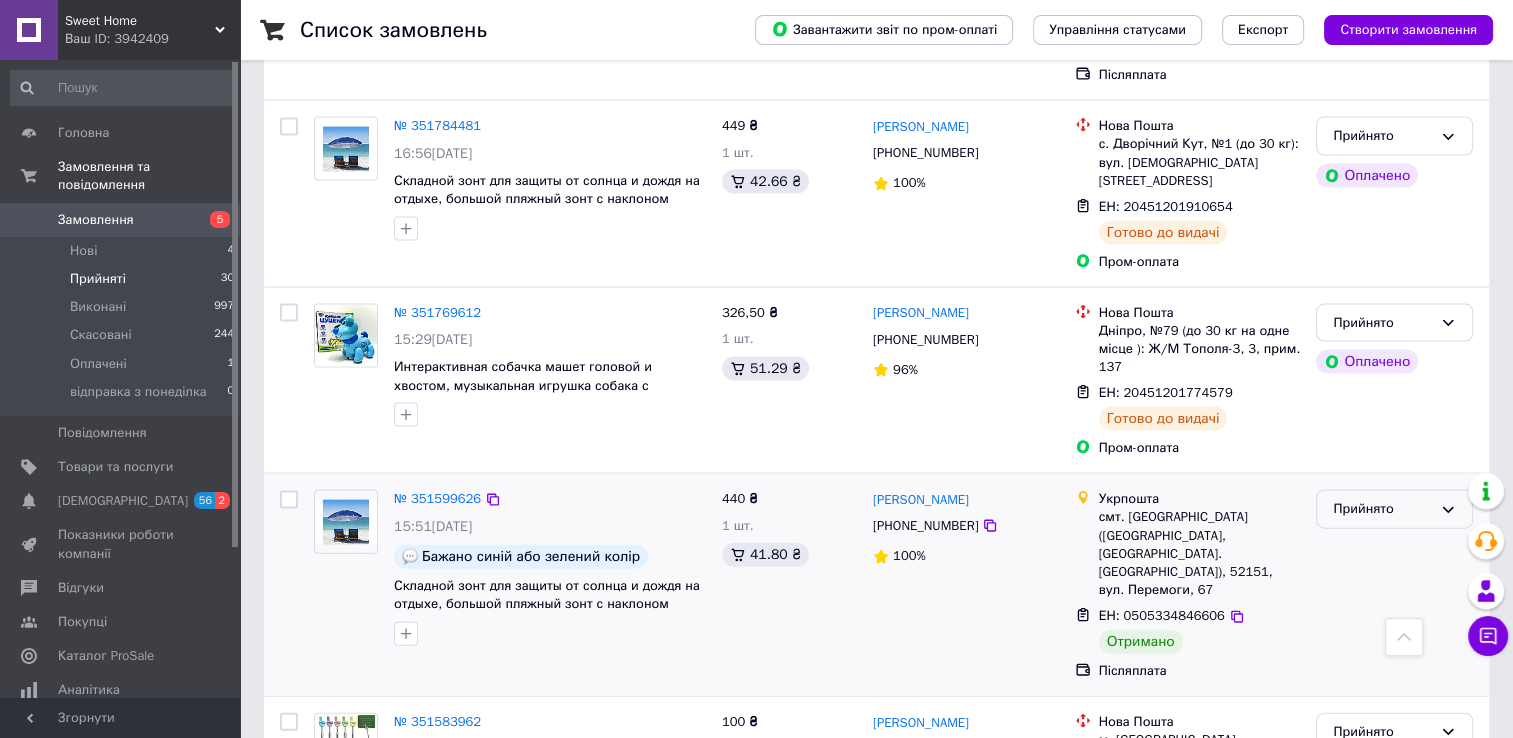 click on "Прийнято" at bounding box center (1382, 509) 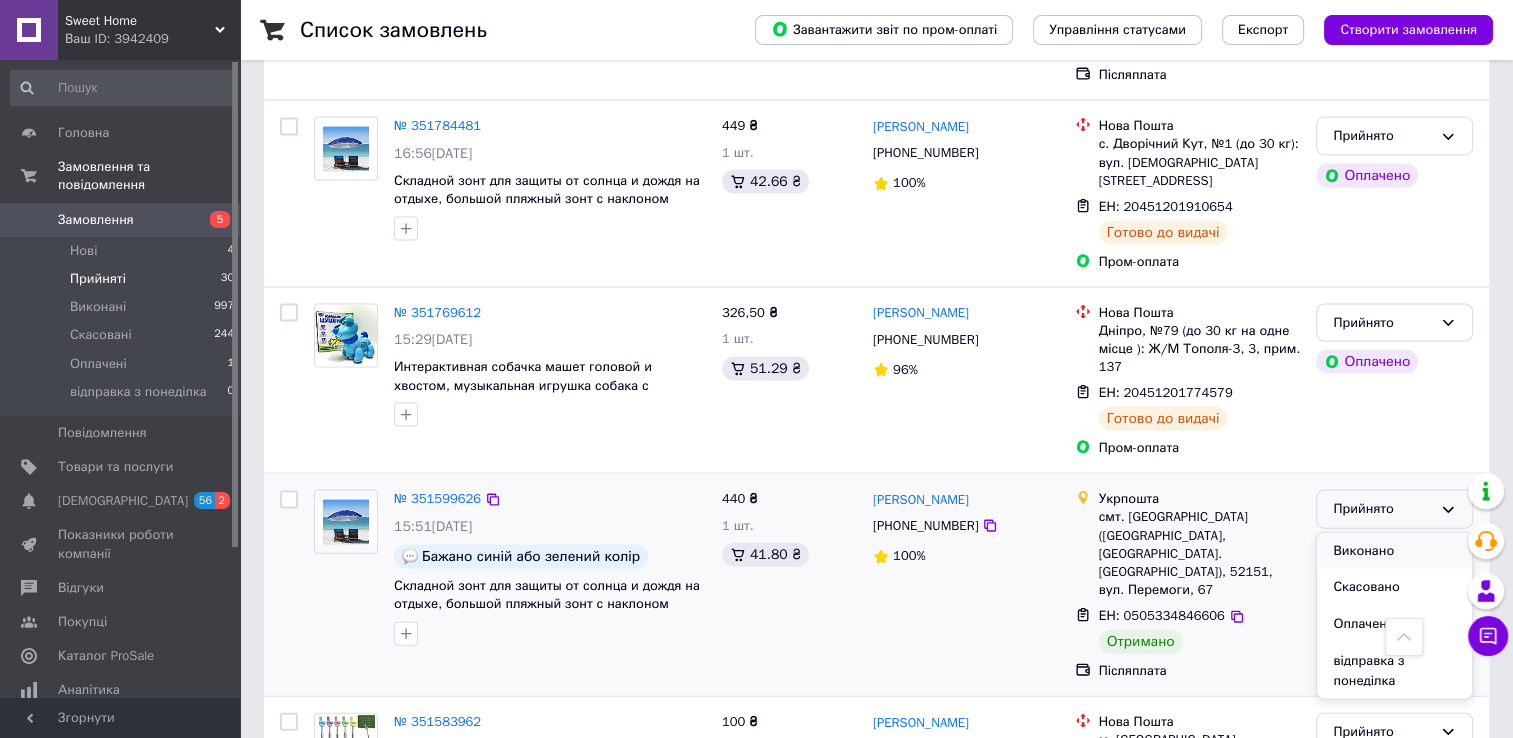 click on "Виконано" at bounding box center [1394, 551] 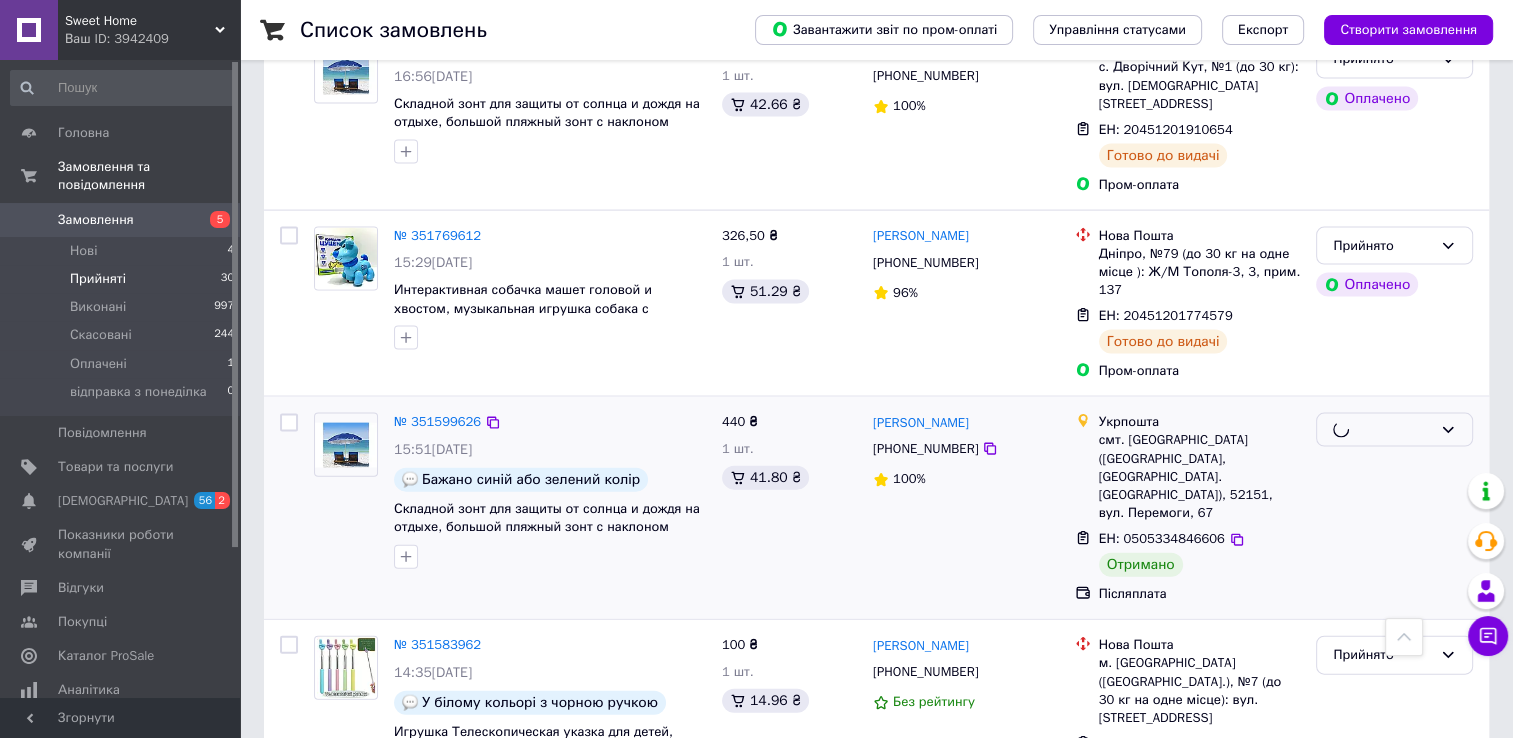 scroll, scrollTop: 4400, scrollLeft: 0, axis: vertical 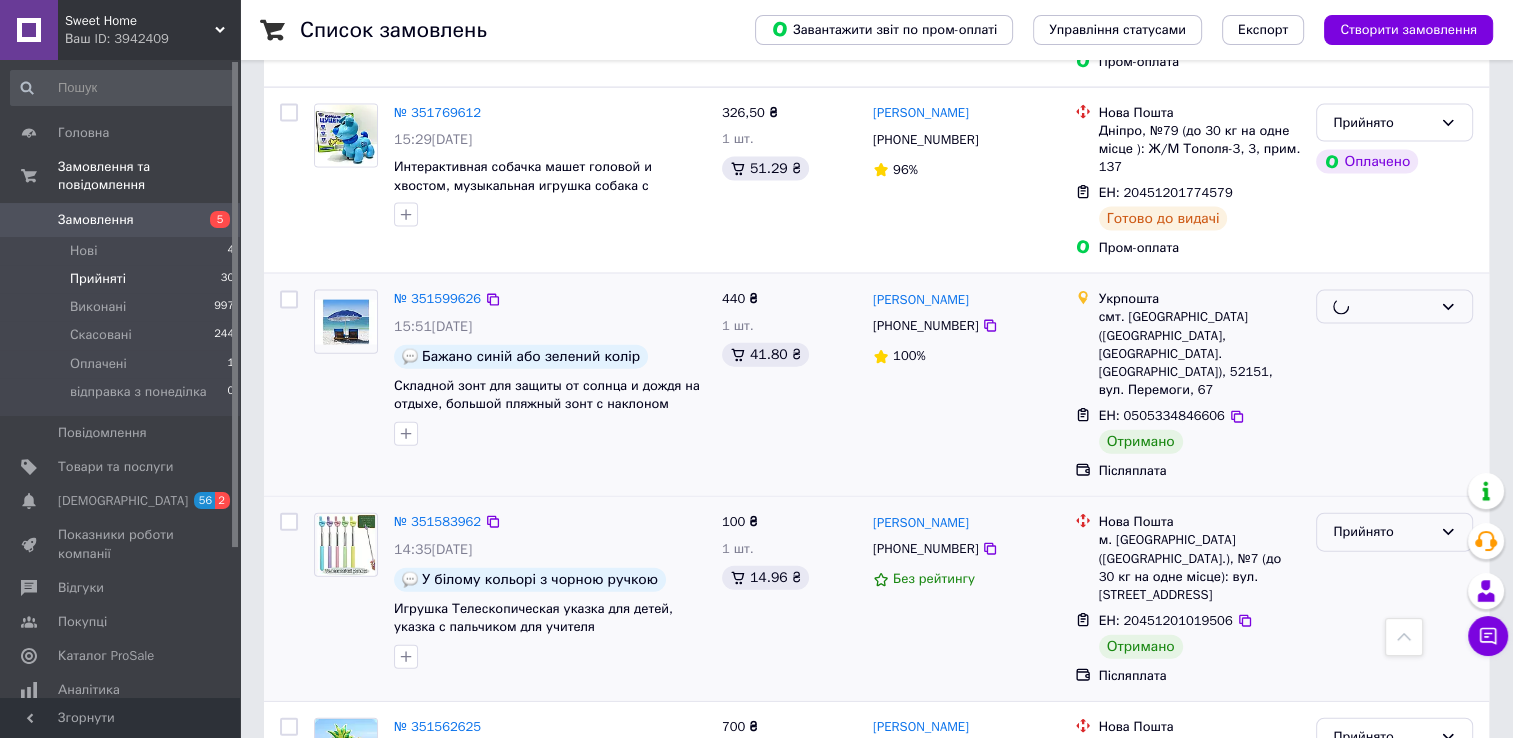 click on "Прийнято" at bounding box center [1382, 532] 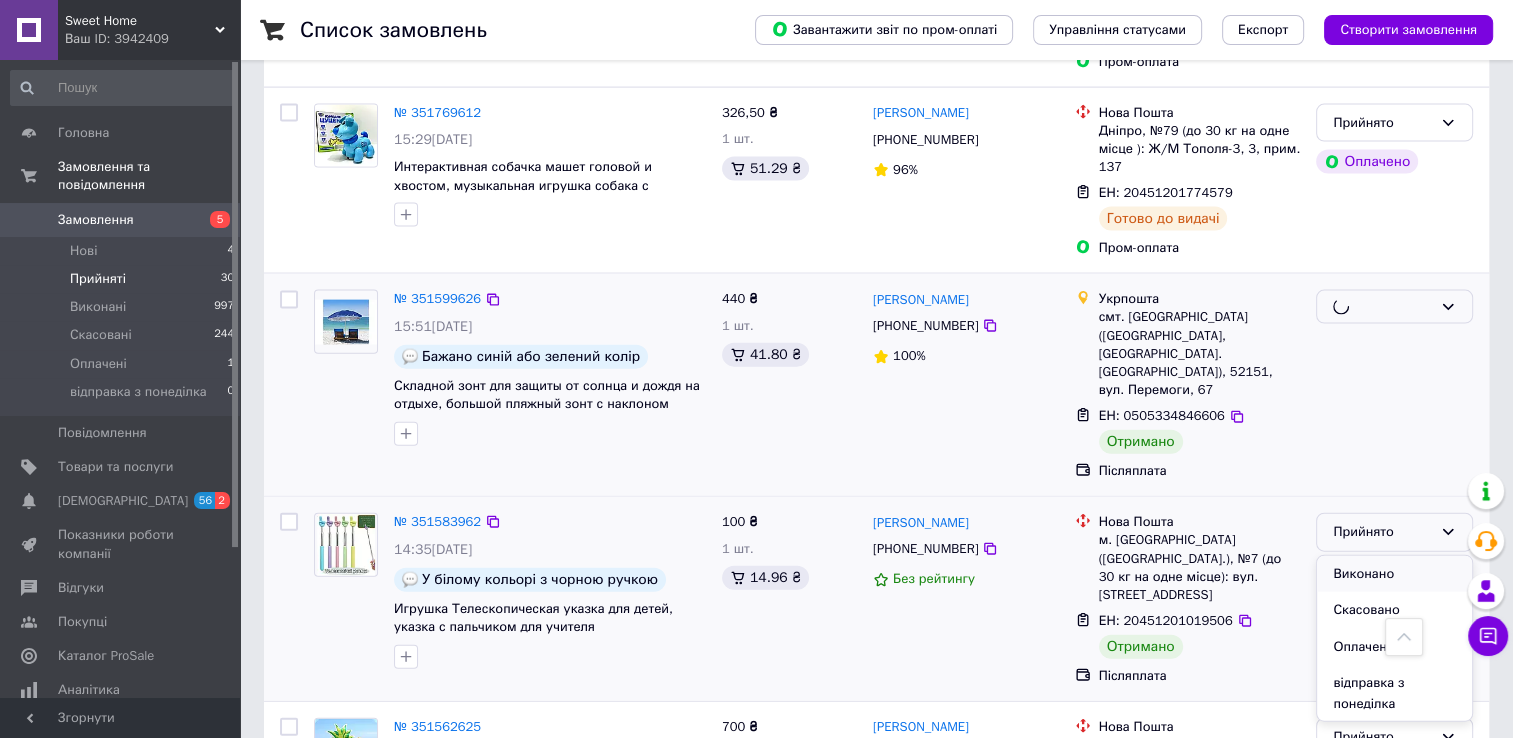 click on "Виконано" at bounding box center [1394, 574] 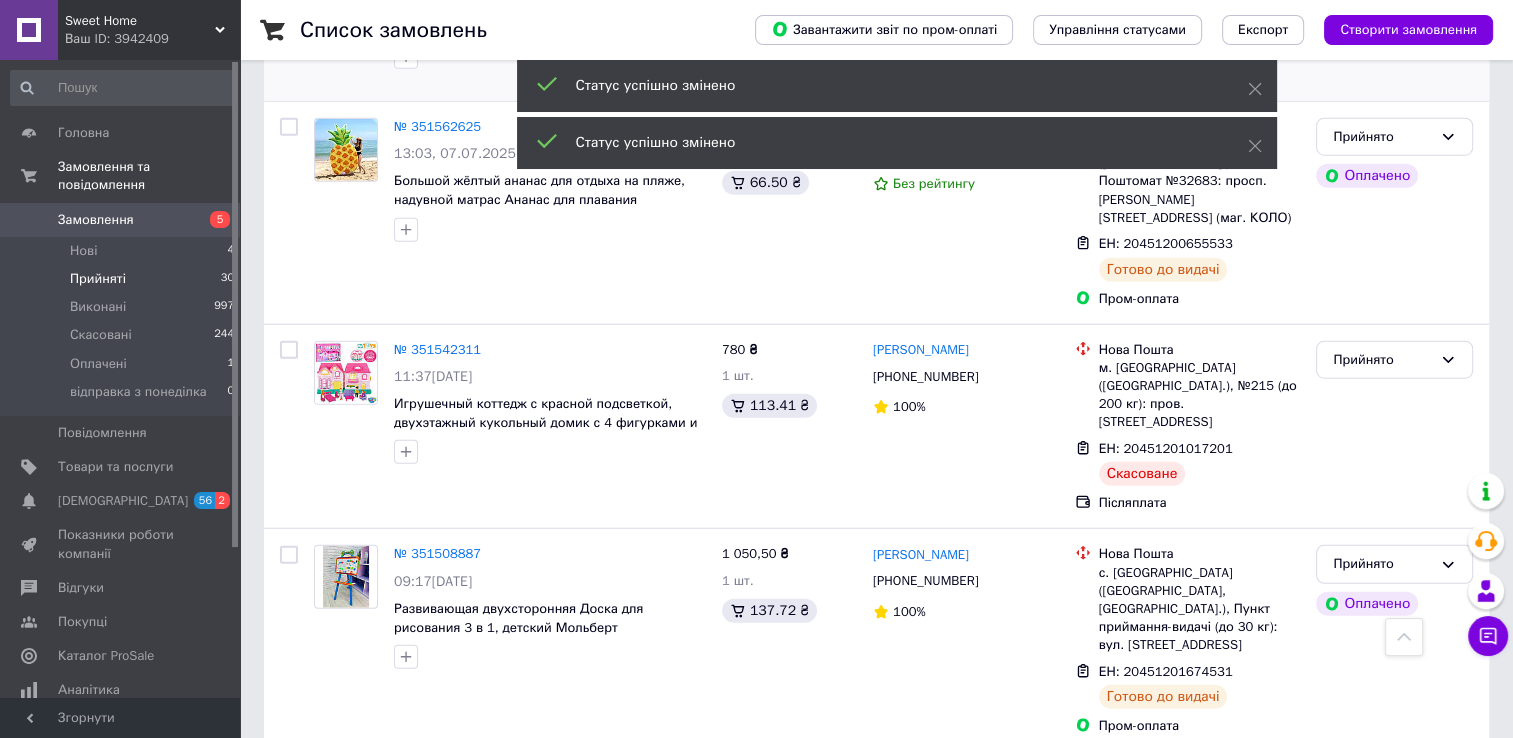 scroll, scrollTop: 5366, scrollLeft: 0, axis: vertical 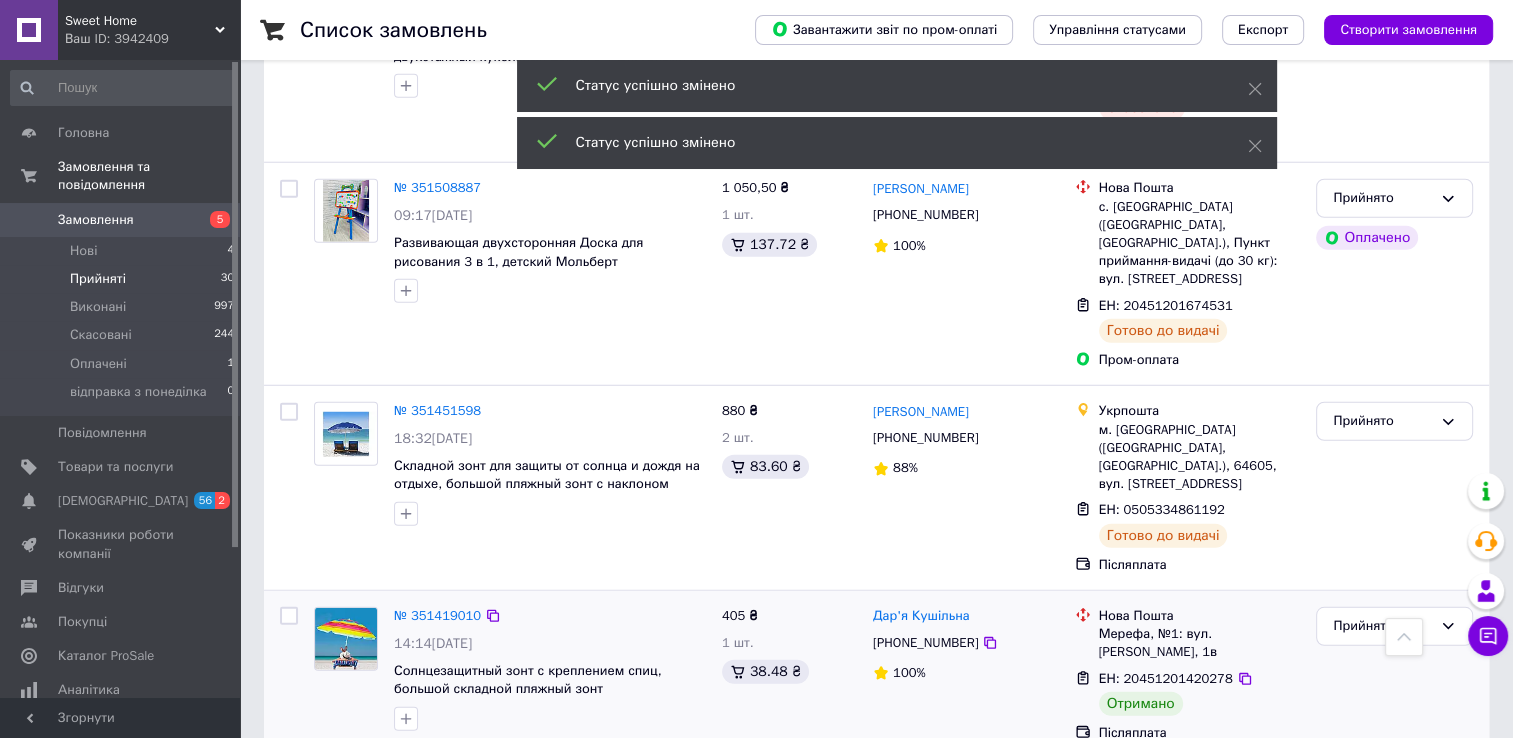 click on "Прийнято" at bounding box center (1394, 674) 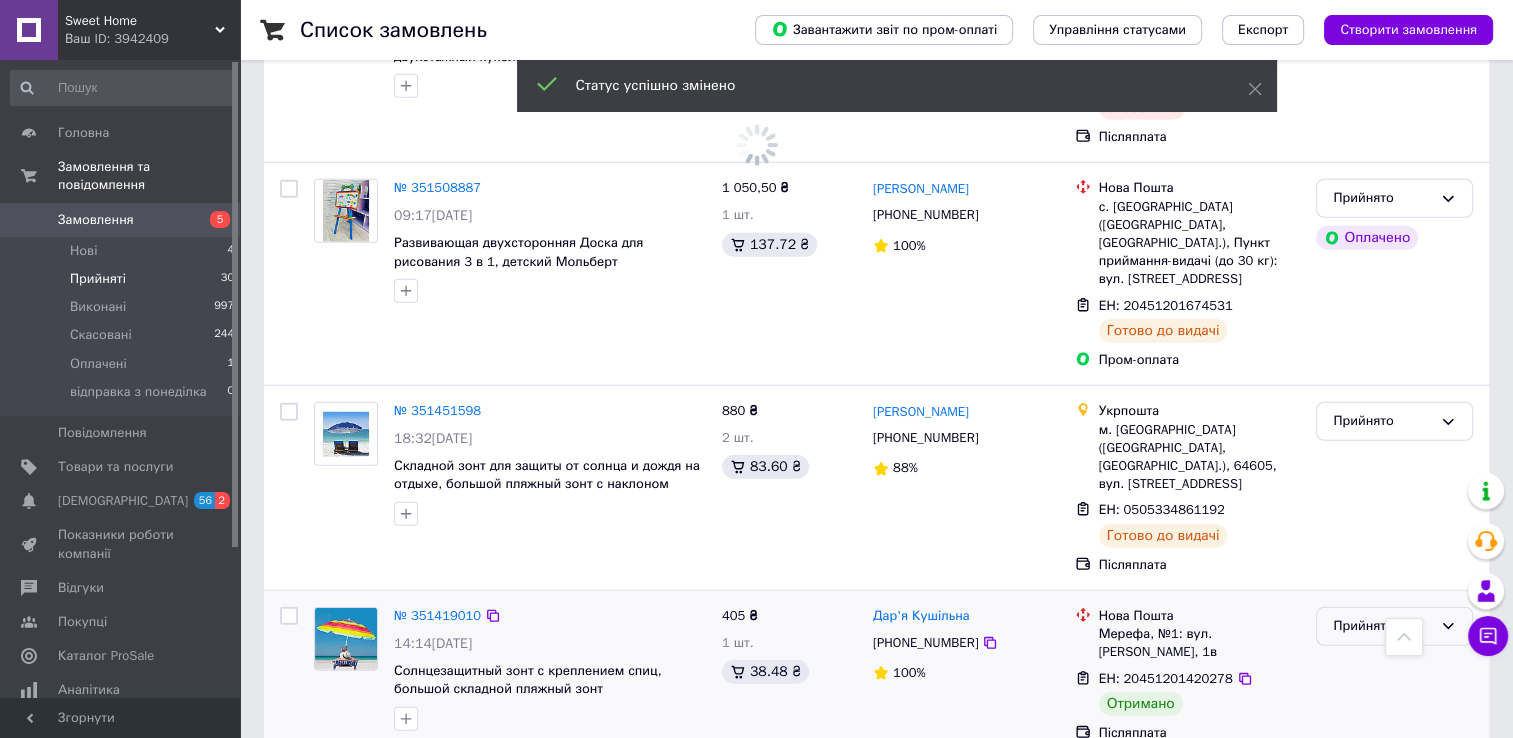 click on "Прийнято" at bounding box center [1394, 626] 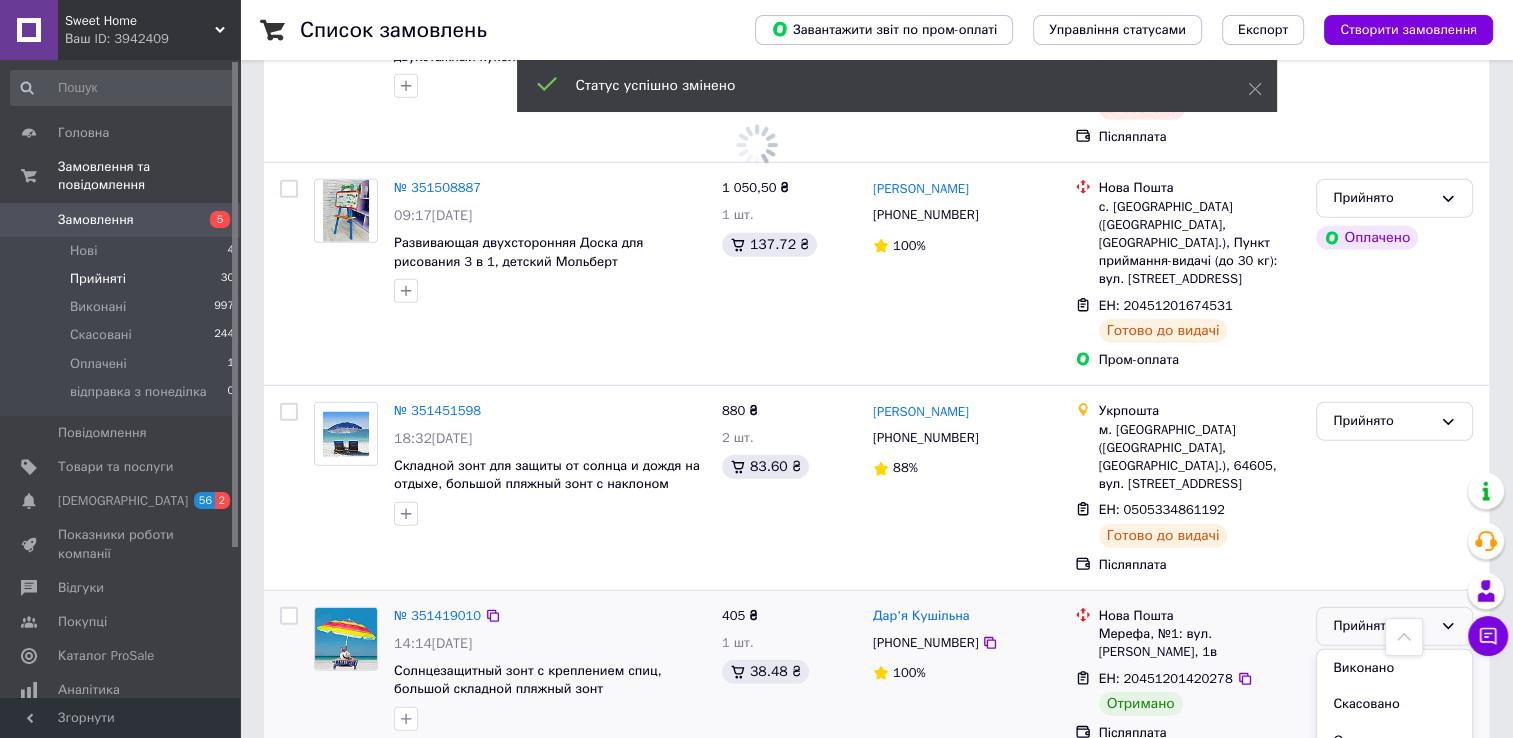click on "Виконано" at bounding box center [1394, 668] 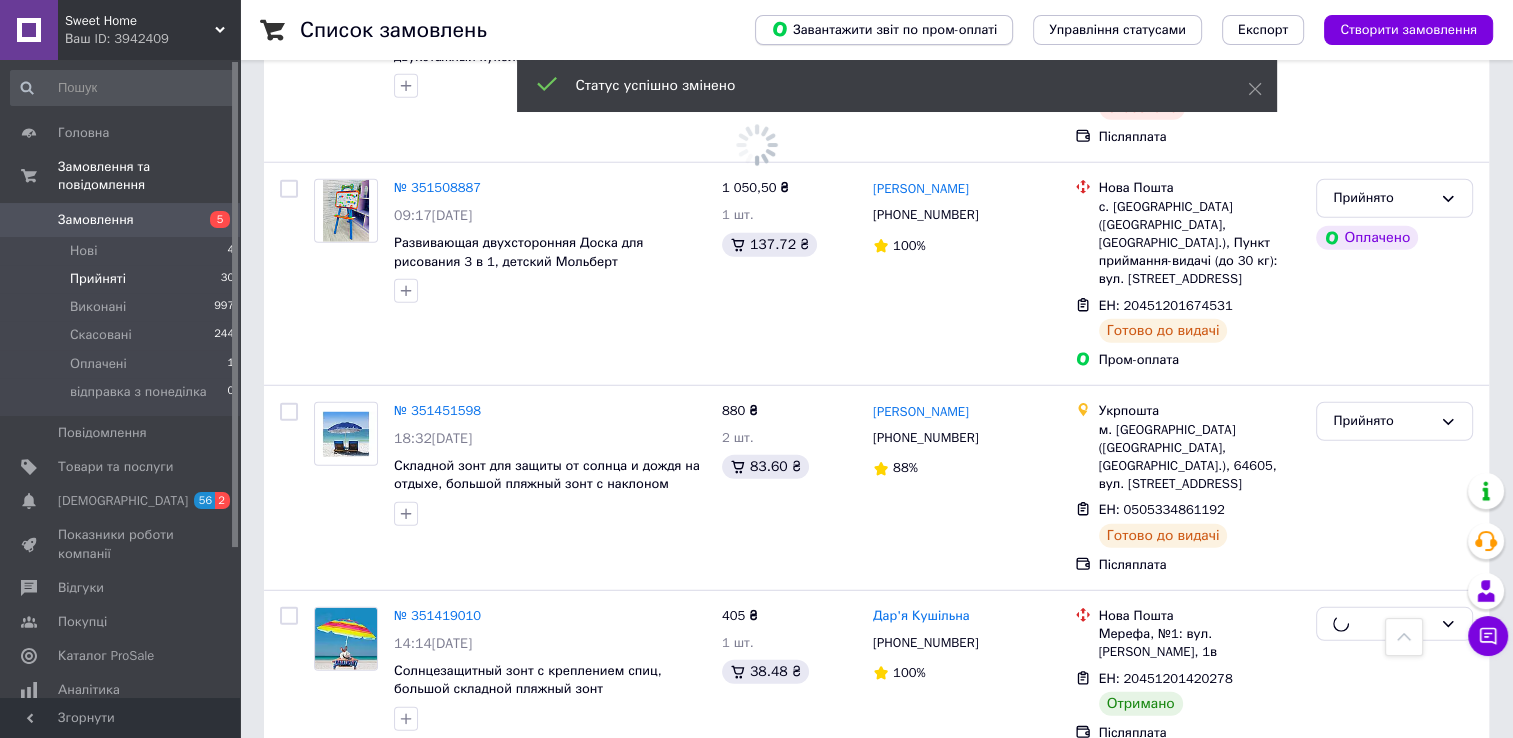 scroll, scrollTop: 5210, scrollLeft: 0, axis: vertical 